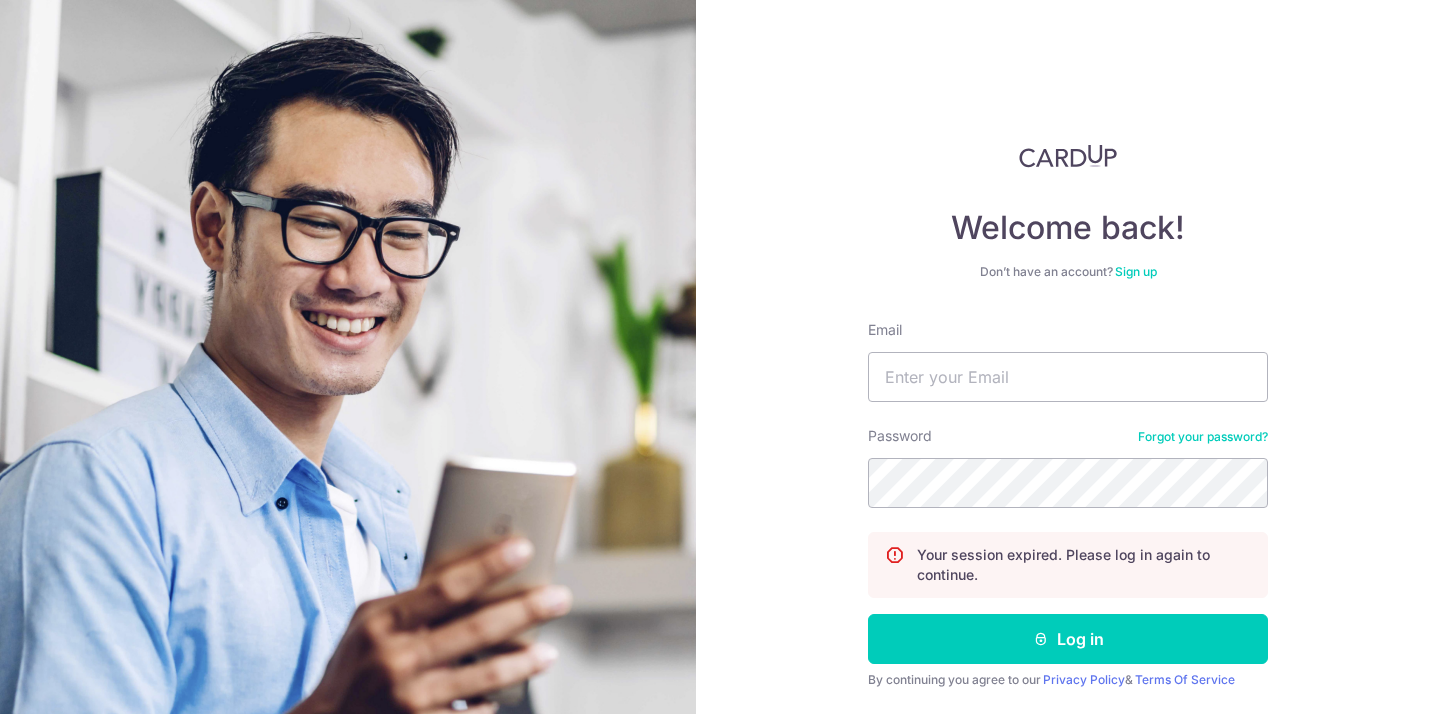 scroll, scrollTop: 0, scrollLeft: 0, axis: both 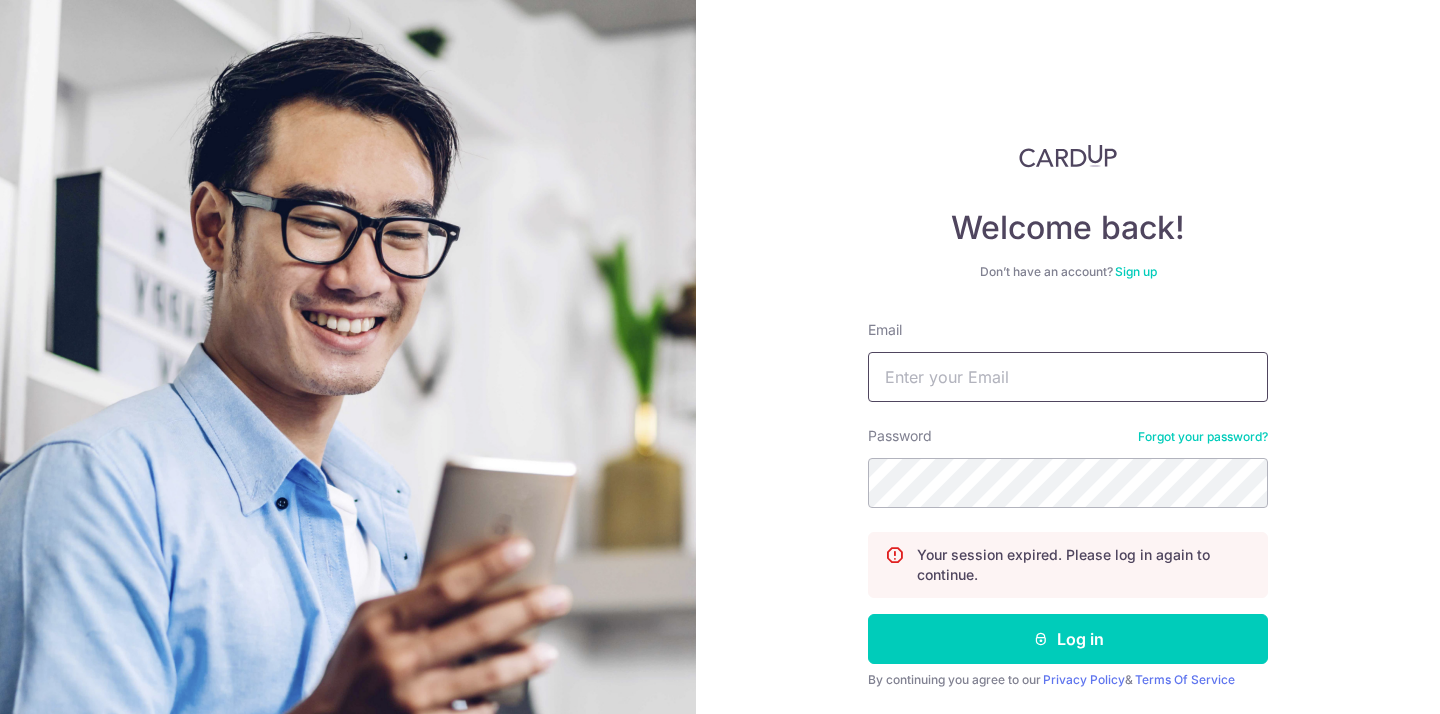 click on "Email" at bounding box center (1068, 377) 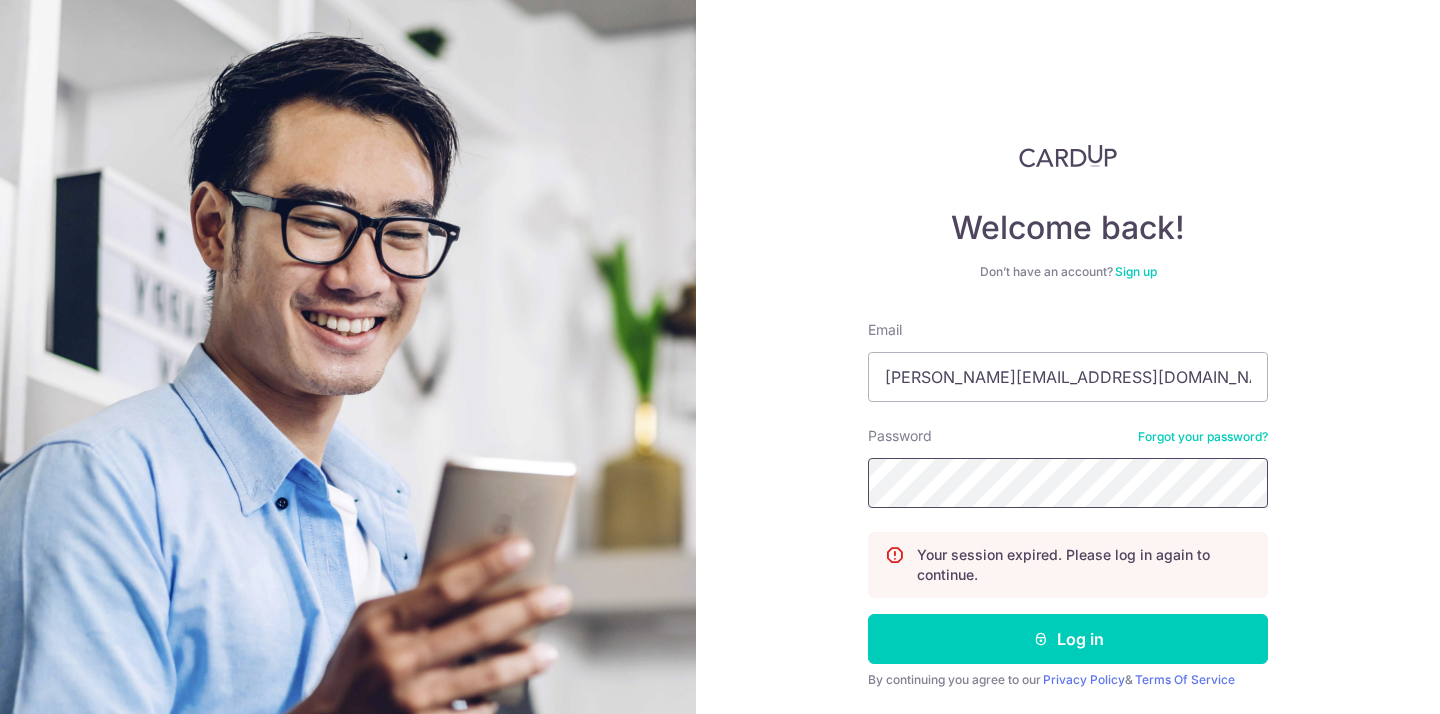 click on "Log in" at bounding box center (1068, 639) 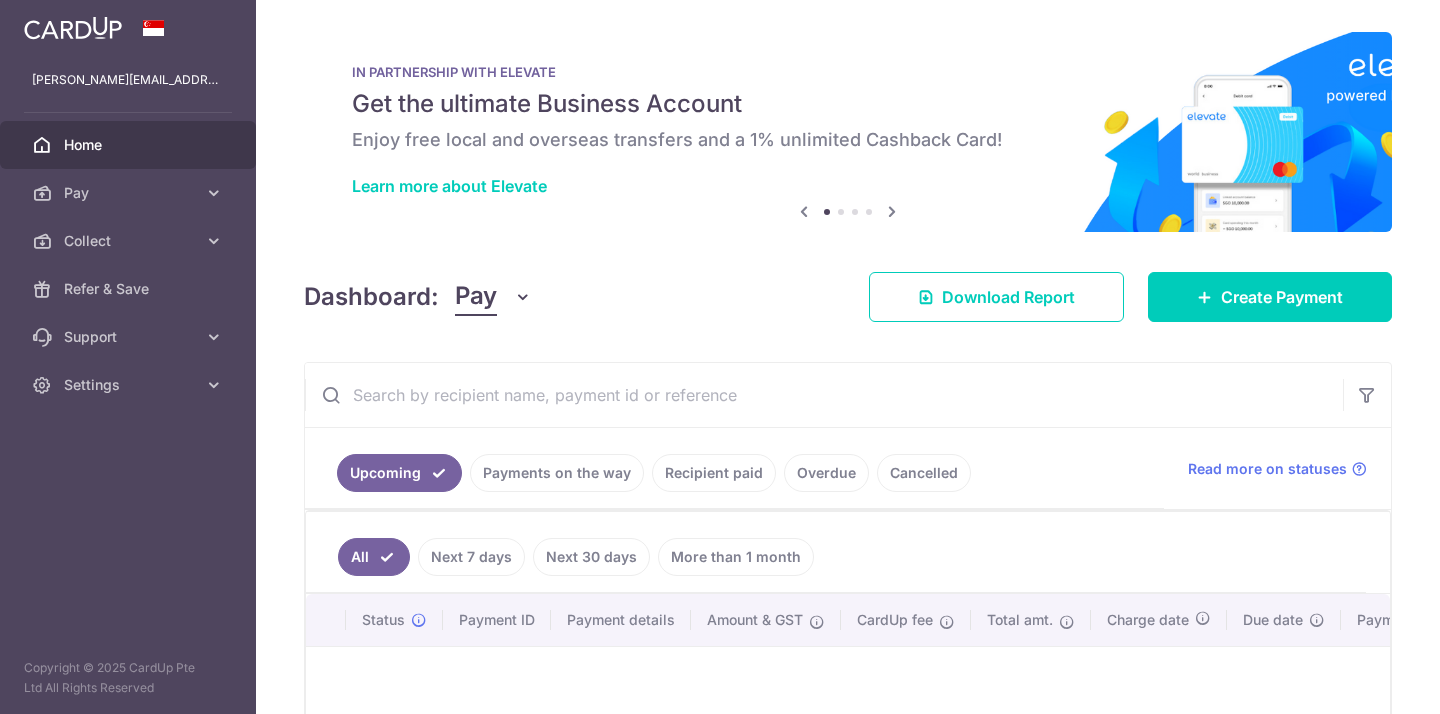 scroll, scrollTop: 0, scrollLeft: 0, axis: both 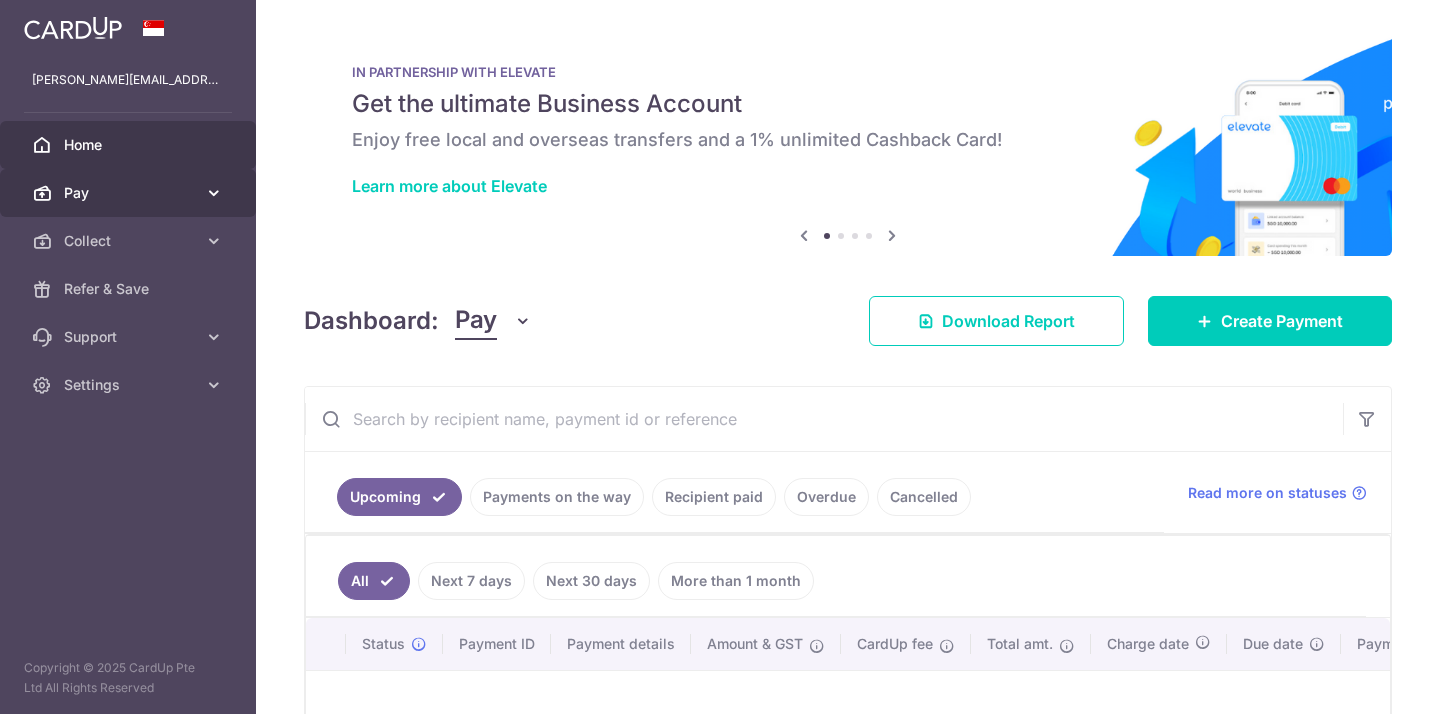 click on "Pay" at bounding box center [130, 193] 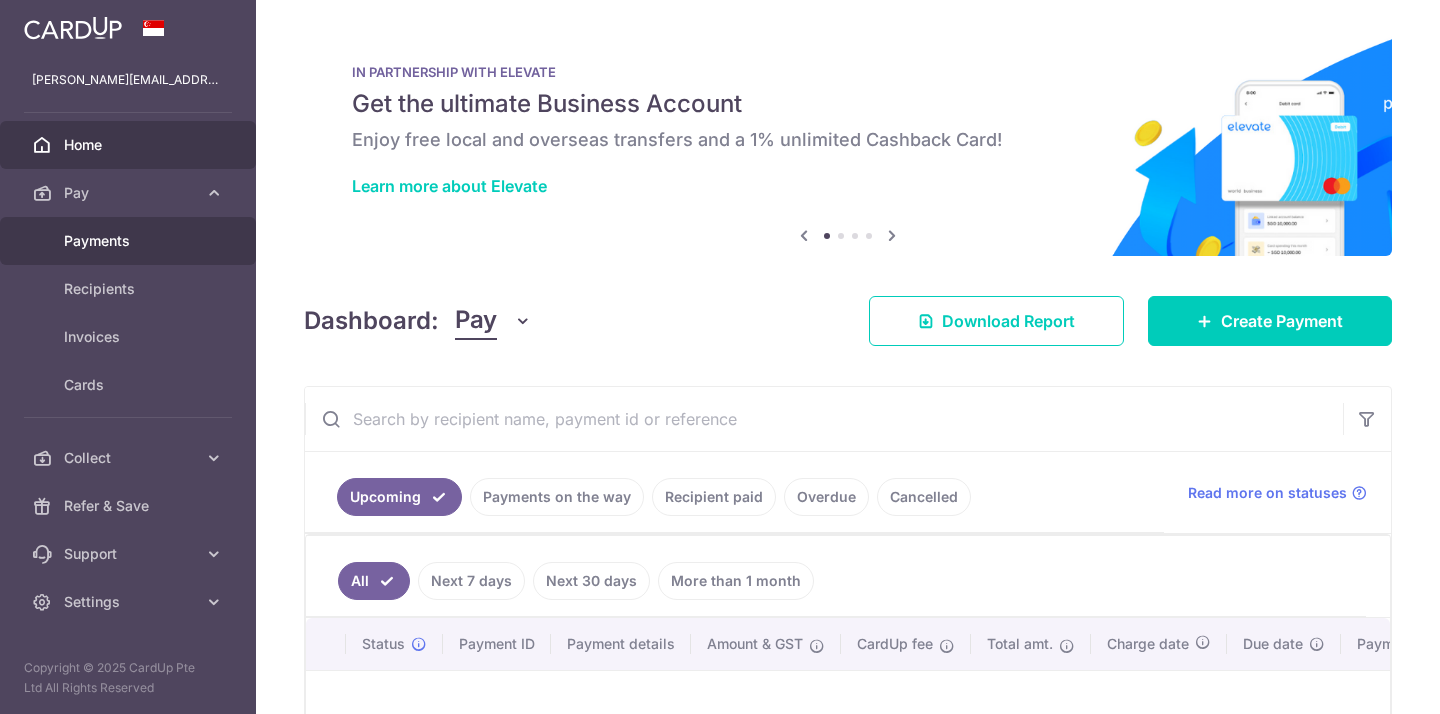click on "Payments" at bounding box center (130, 241) 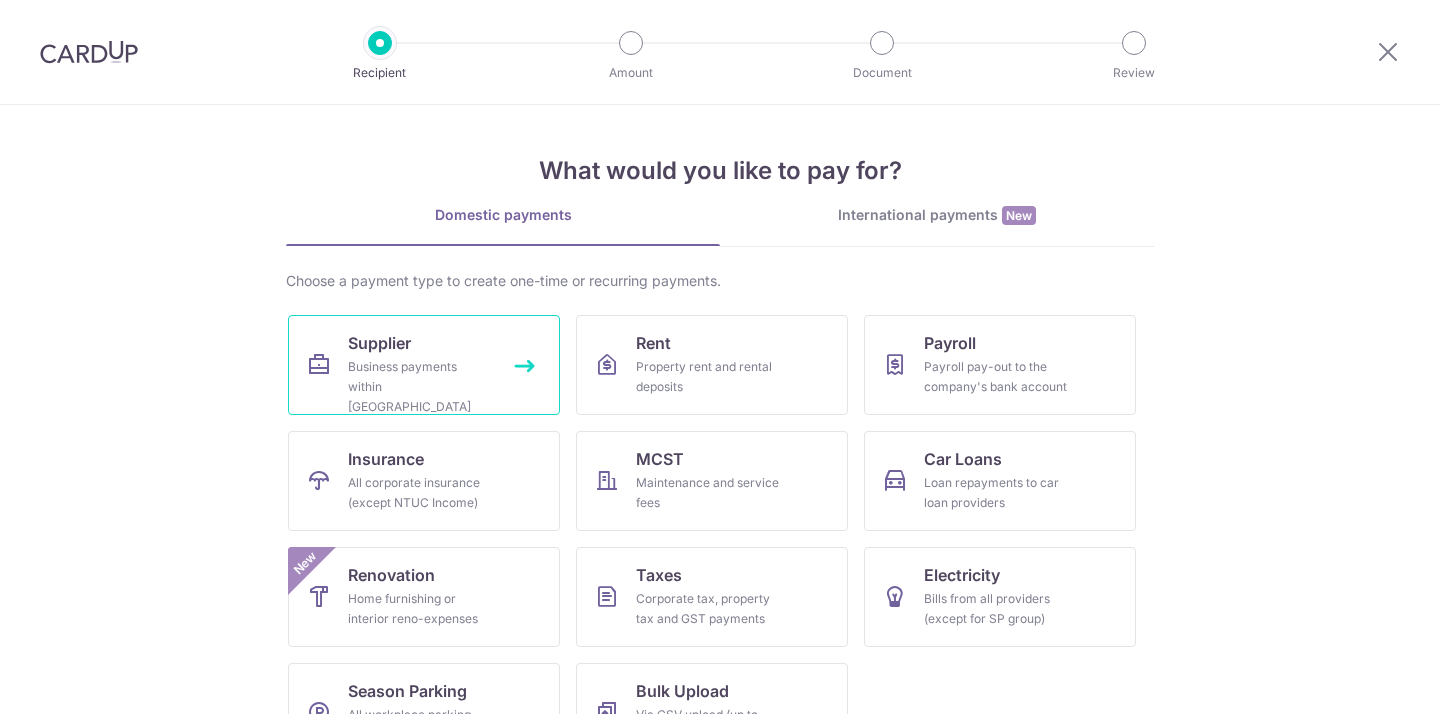 scroll, scrollTop: 0, scrollLeft: 0, axis: both 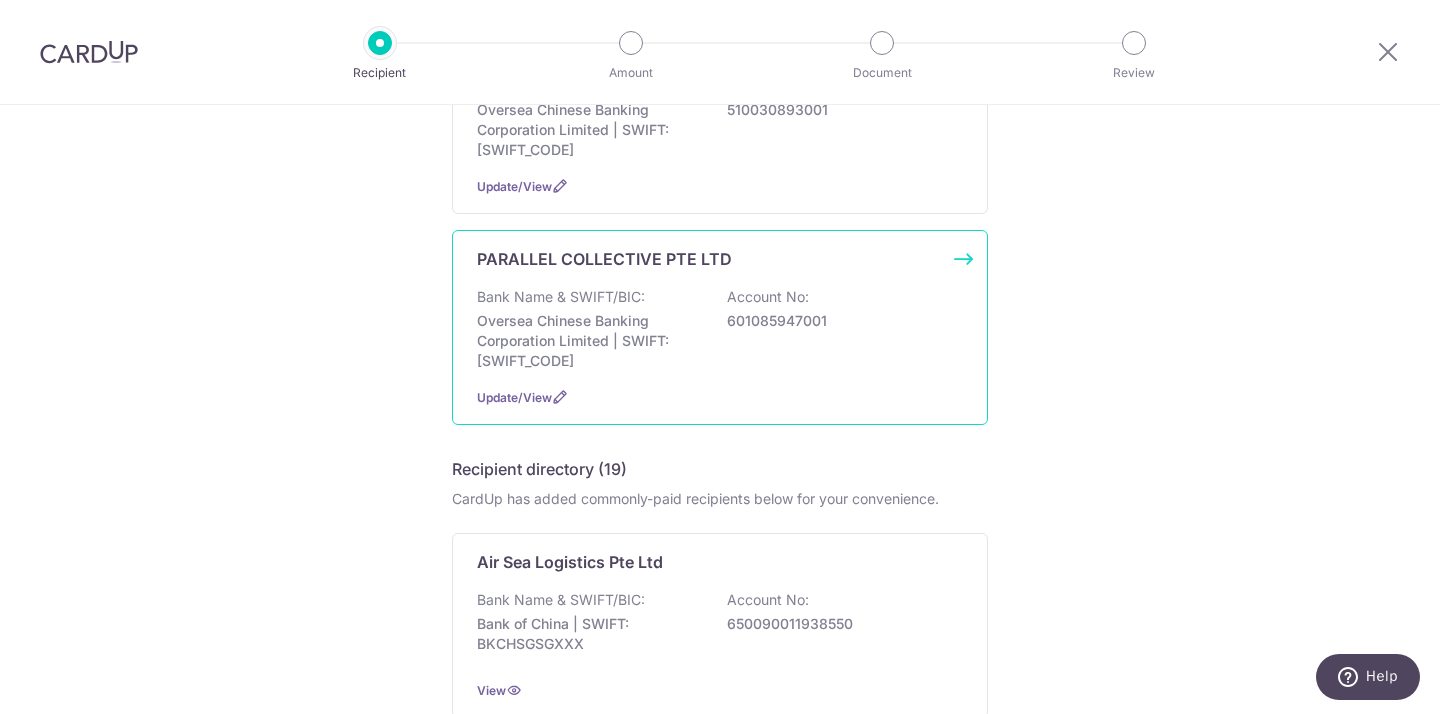 click on "Oversea Chinese Banking Corporation Limited | SWIFT: OCBCSGSGXXX" at bounding box center [589, 341] 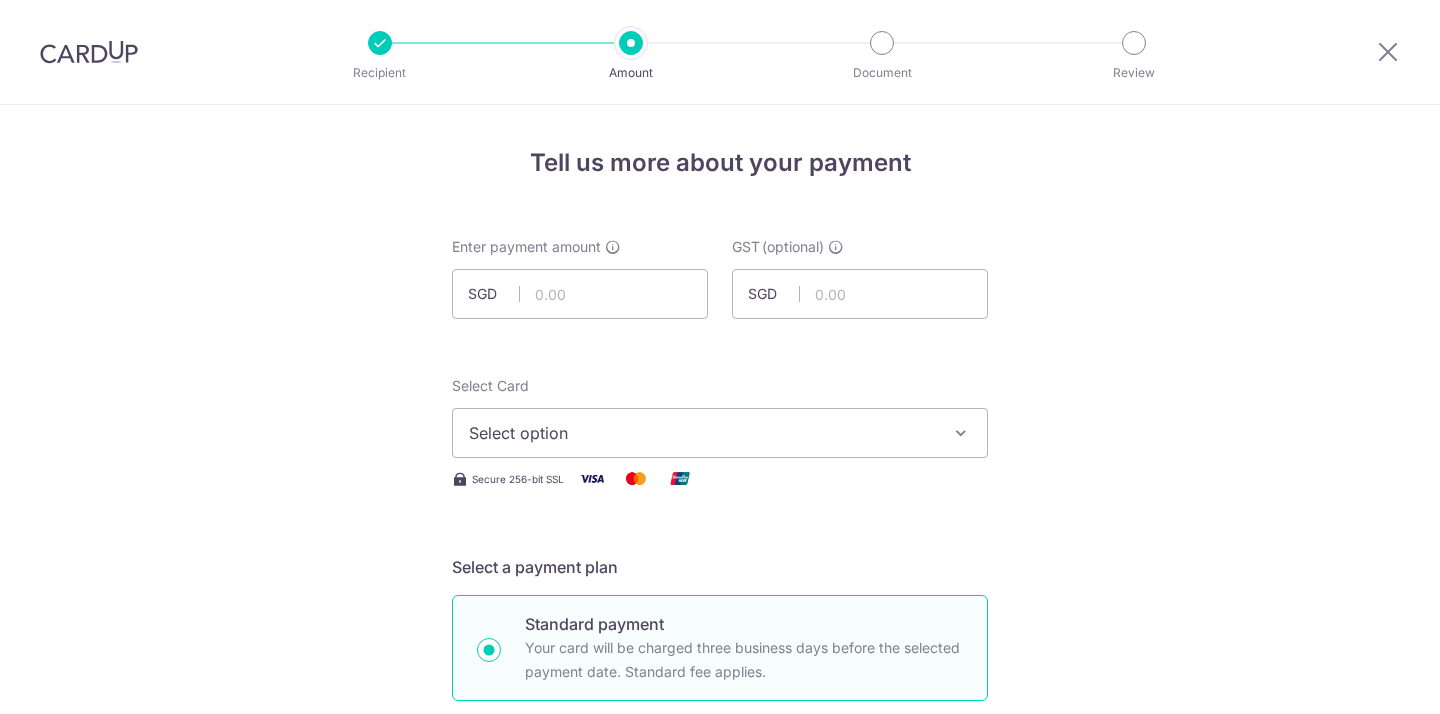 scroll, scrollTop: 0, scrollLeft: 0, axis: both 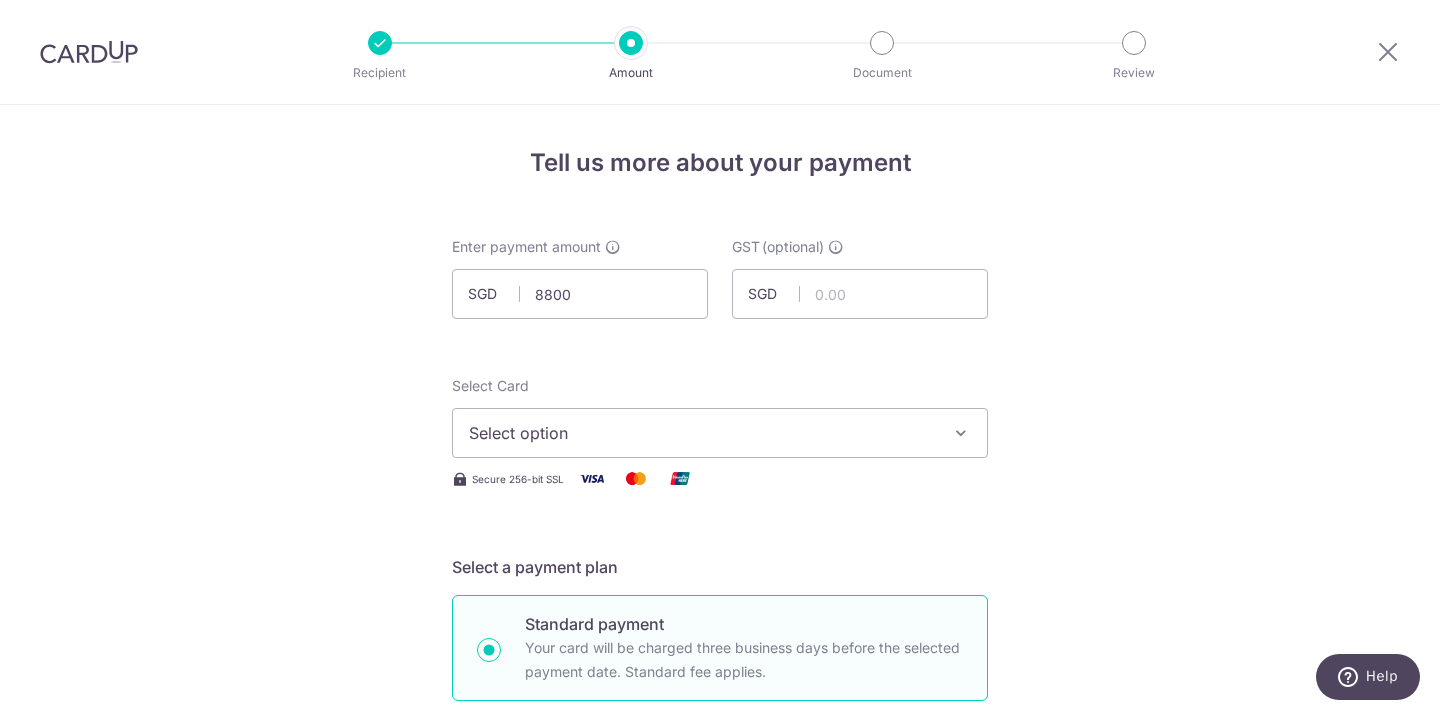 type on "8,800.00" 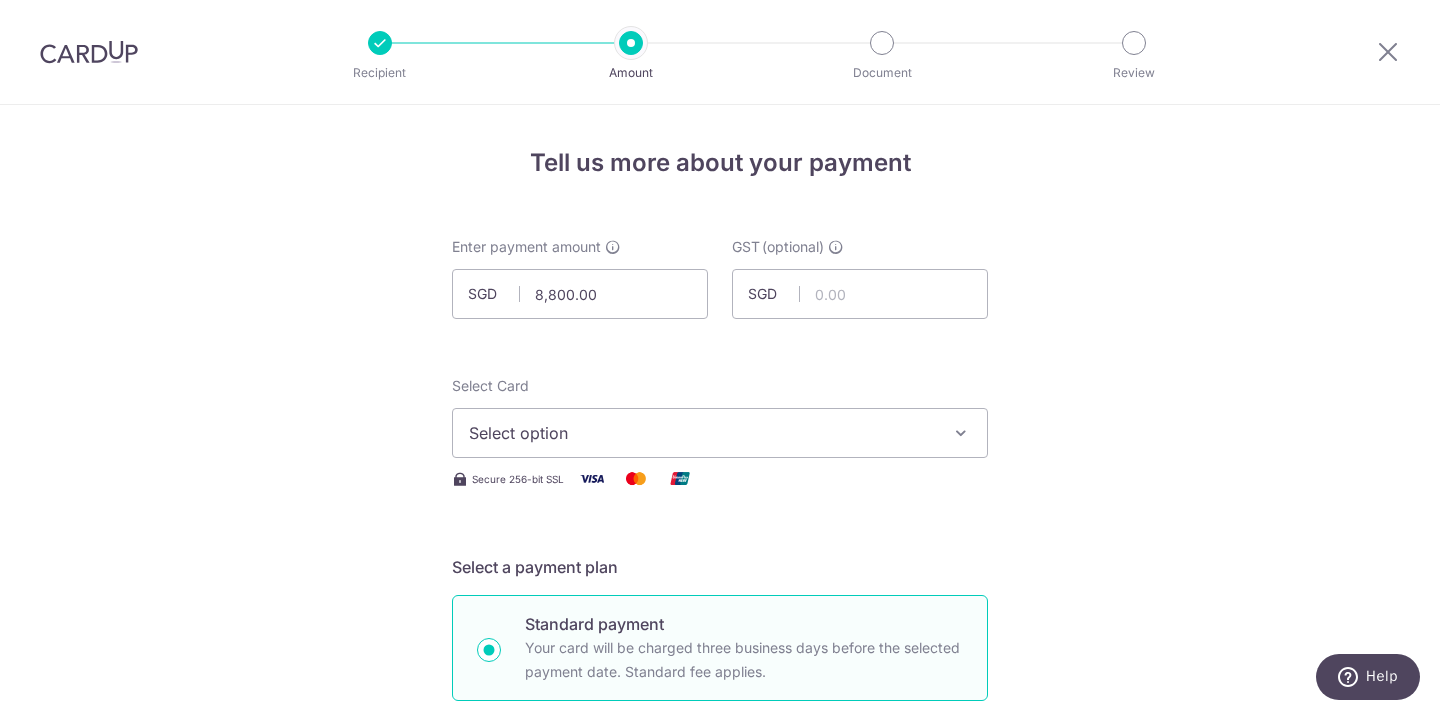 click on "Tell us more about your payment
Enter payment amount
SGD
8,800.00
8800.00
GST
(optional)
SGD
Select Card
Select option
Add credit card
Your Cards
**** 8006
**** 6933
**** 5185
**** 0262
**** 3504" at bounding box center [720, 1076] 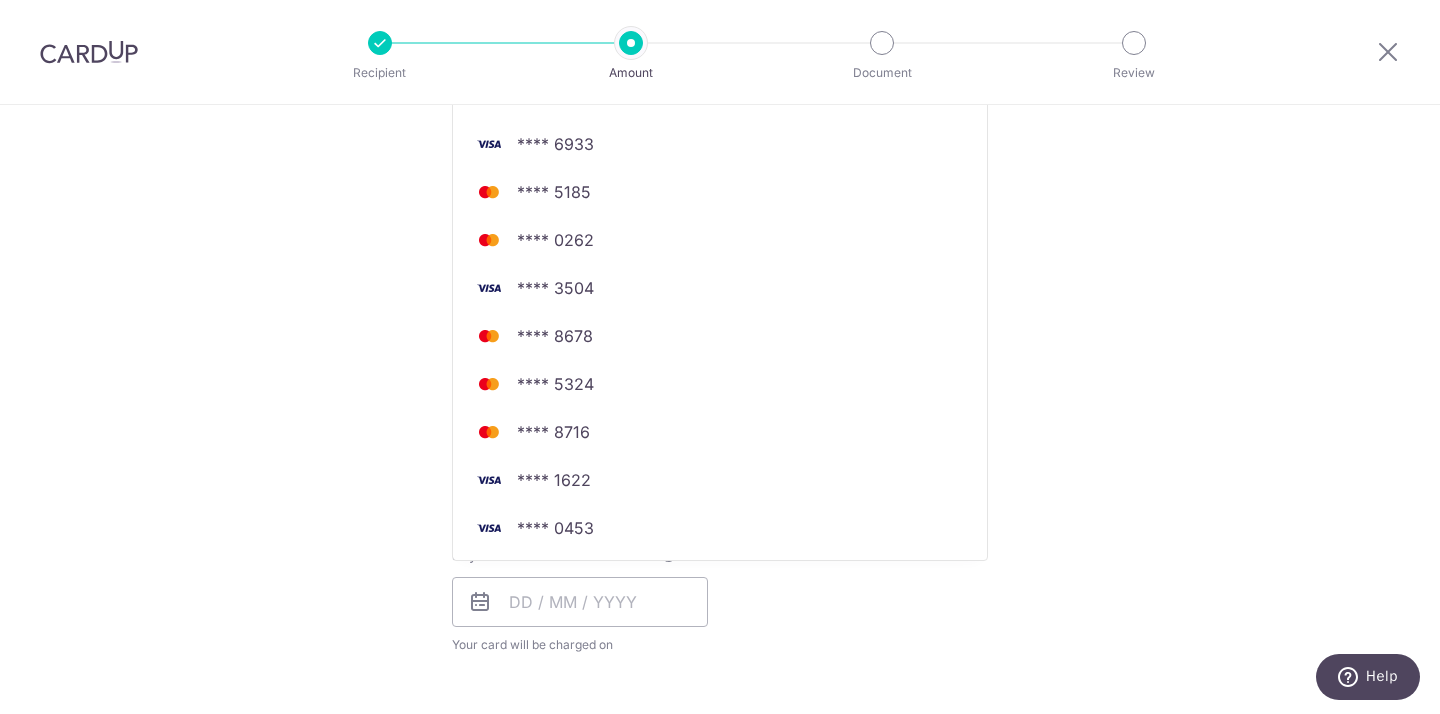 scroll, scrollTop: 481, scrollLeft: 0, axis: vertical 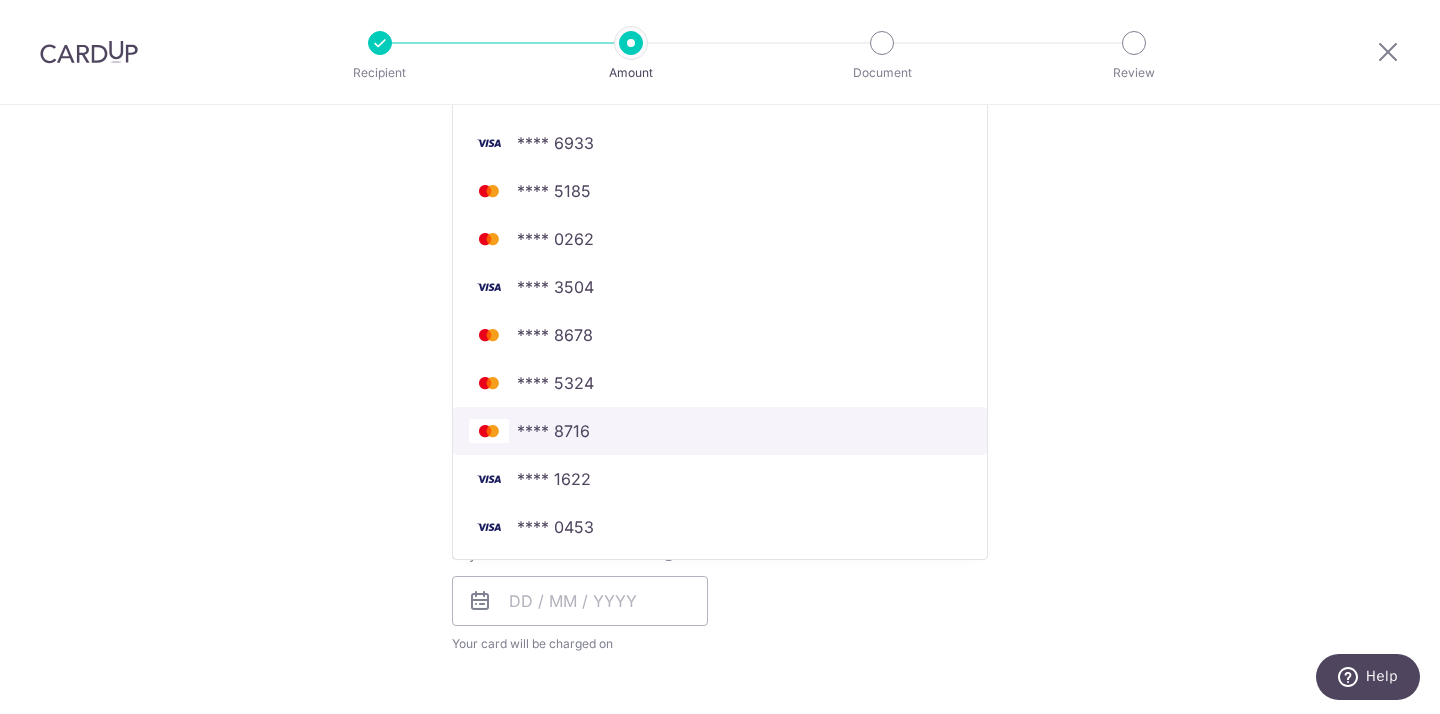 click on "**** 8716" at bounding box center (553, 431) 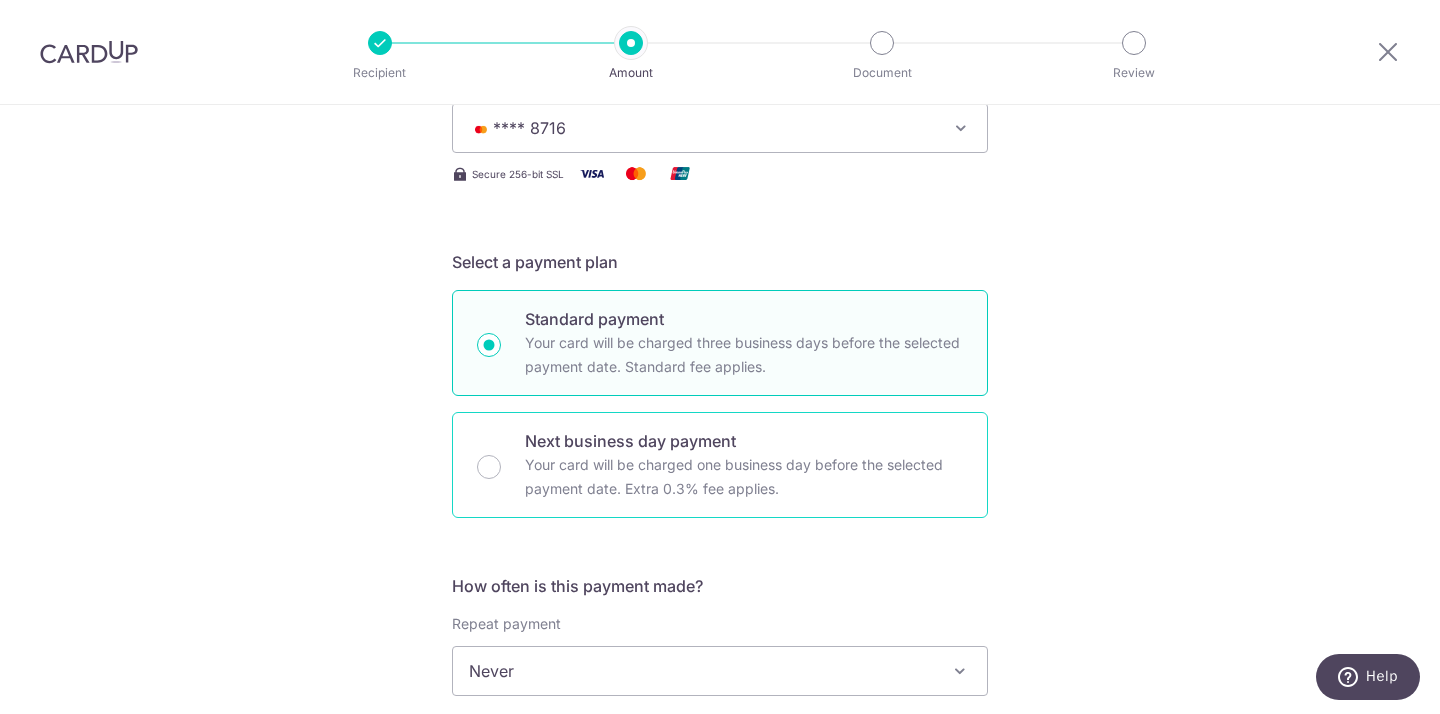 scroll, scrollTop: 0, scrollLeft: 0, axis: both 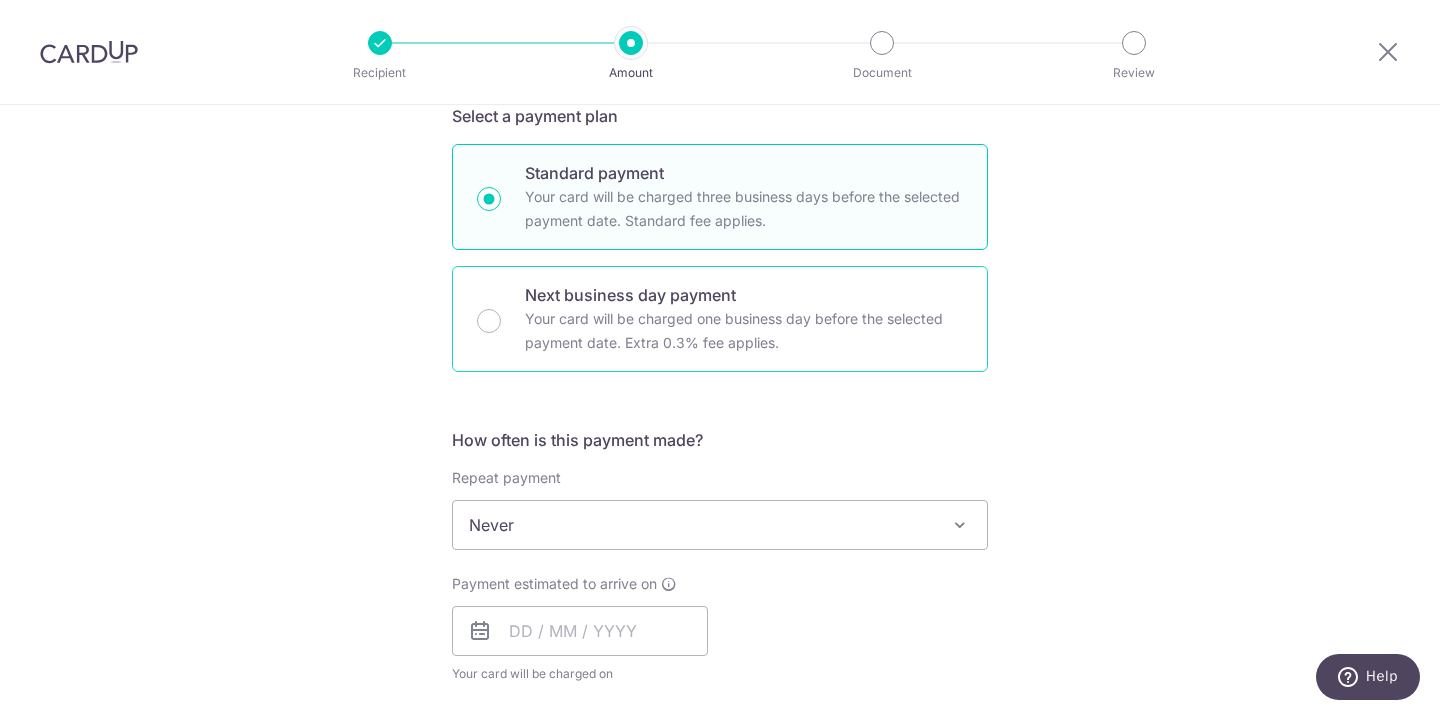 click on "Next business day payment
Your card will be charged one business day before the selected payment date. Extra 0.3% fee applies." at bounding box center [720, 319] 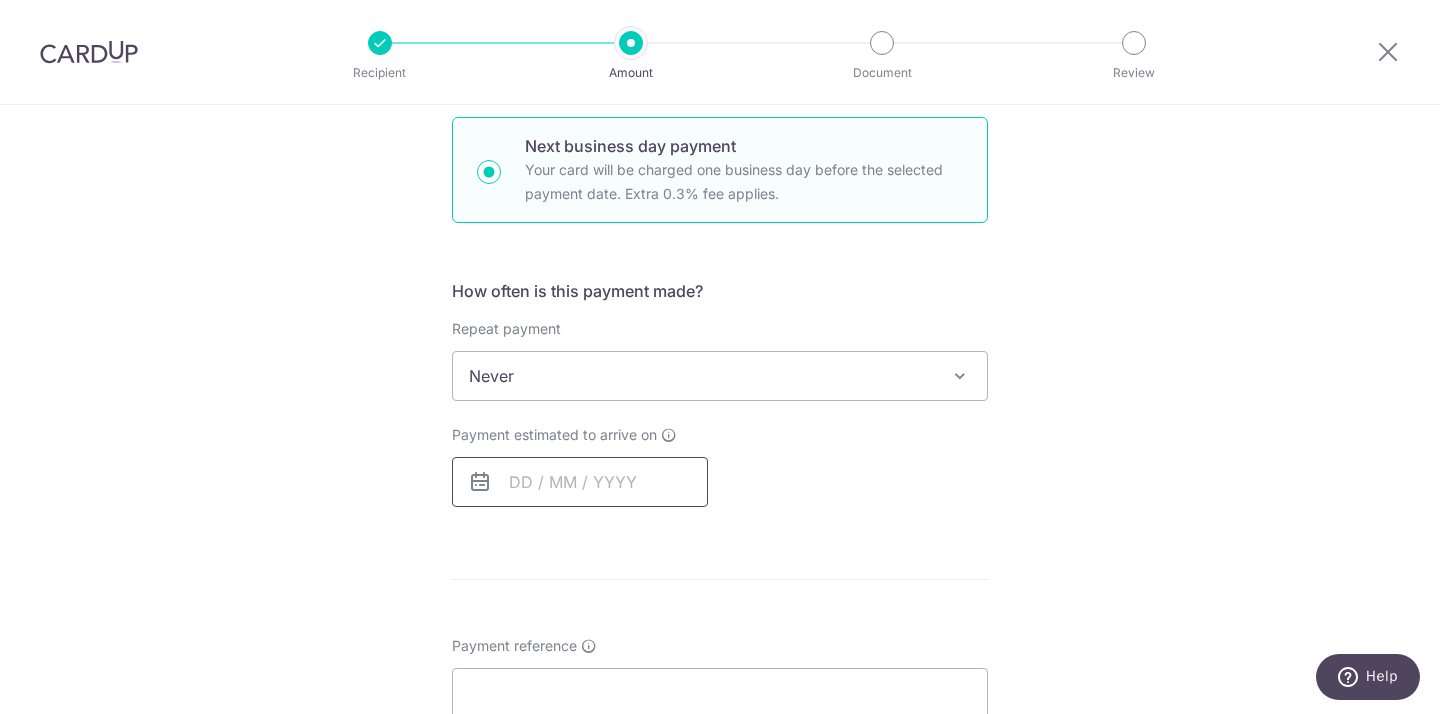 click at bounding box center [580, 482] 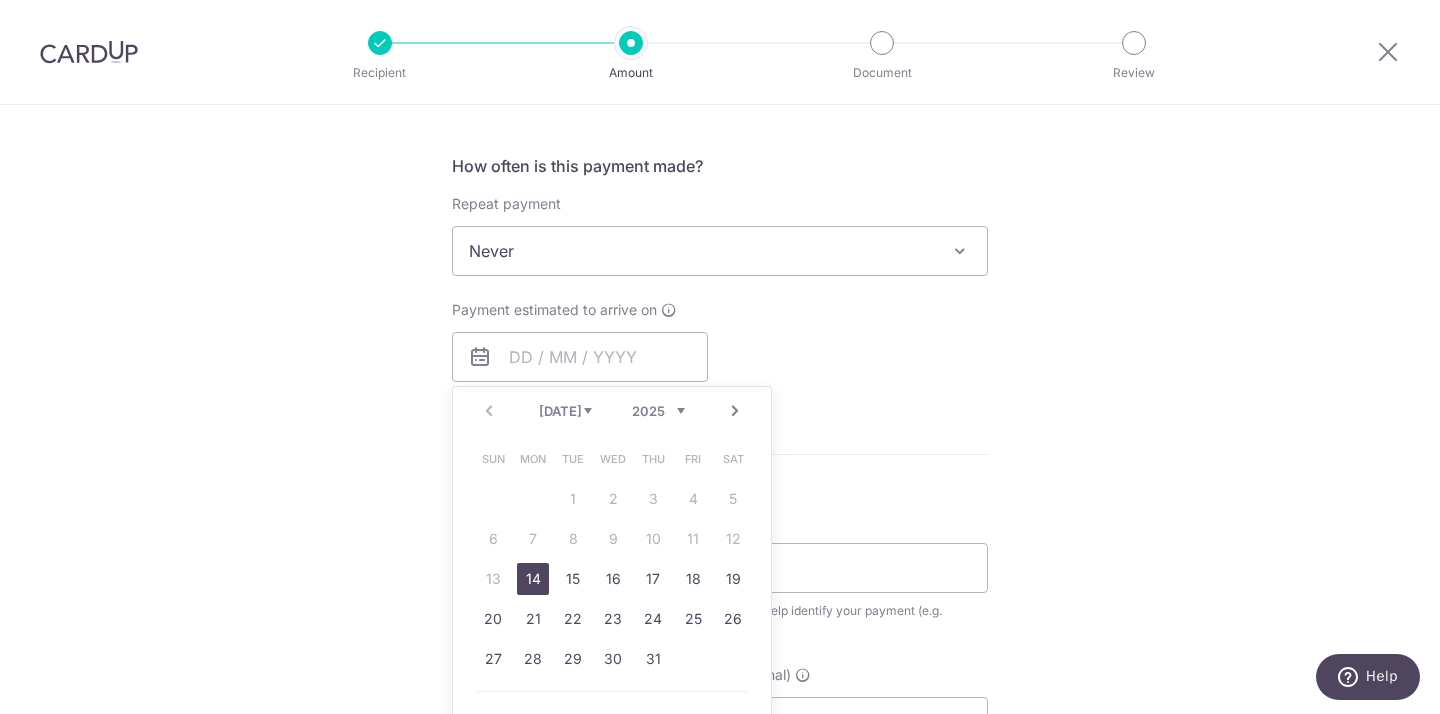click on "14" at bounding box center [533, 579] 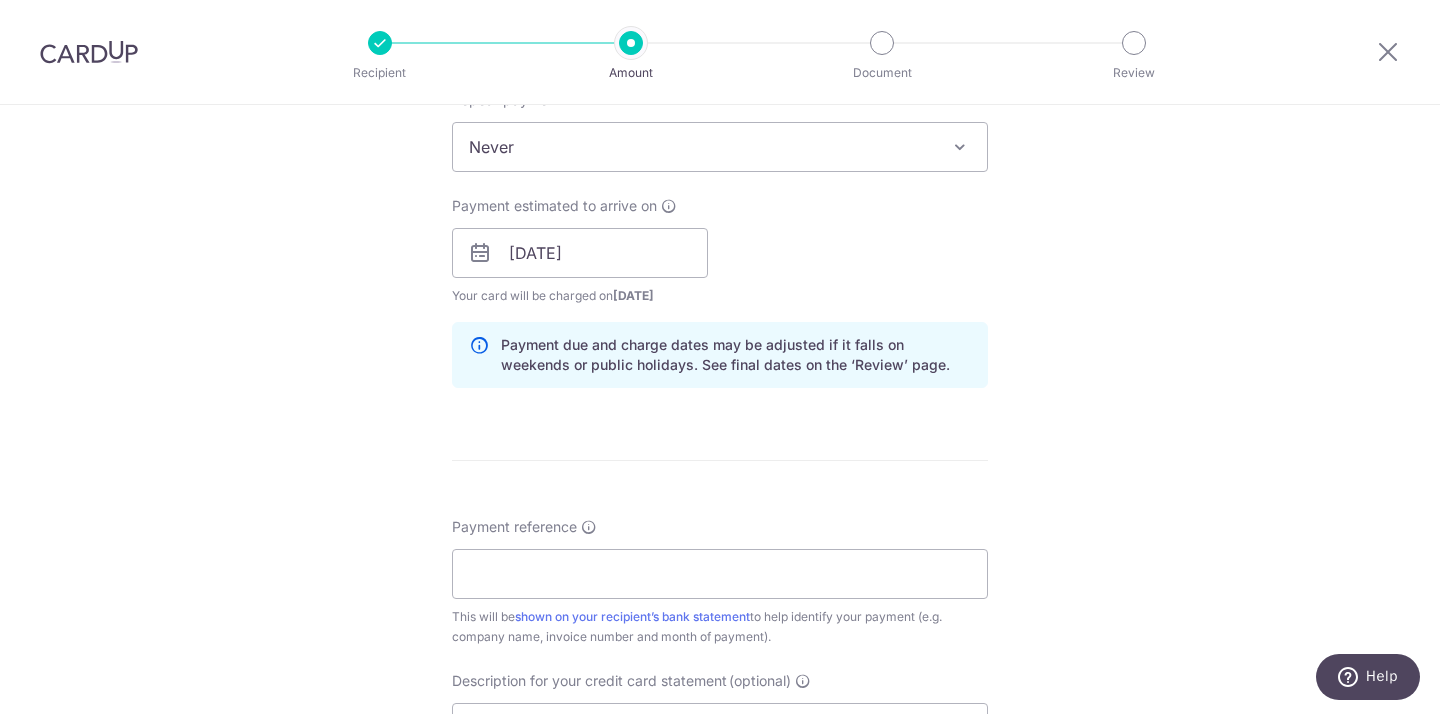 scroll, scrollTop: 836, scrollLeft: 0, axis: vertical 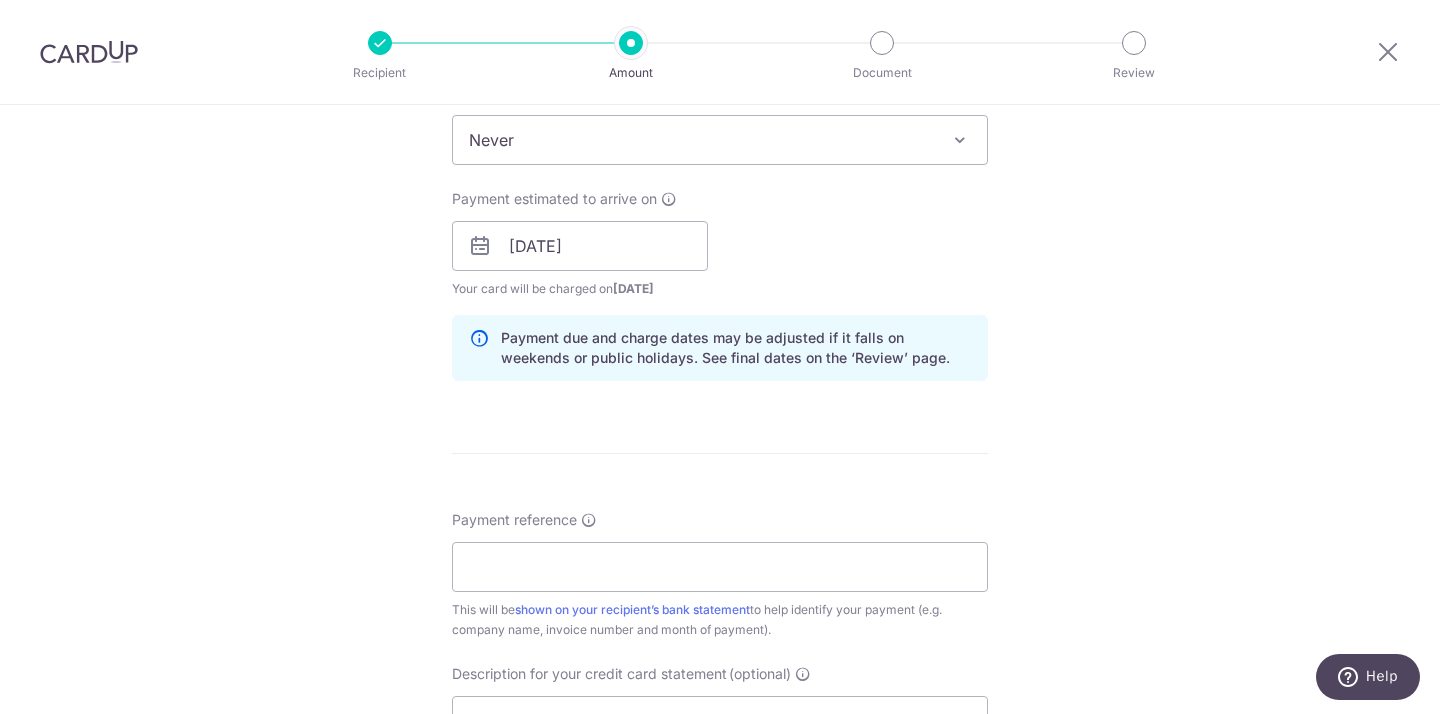 click on "Payment reference
This will be  shown on your recipient’s bank statement  to help identify your payment (e.g. company name, invoice number and month of payment)." at bounding box center [720, 575] 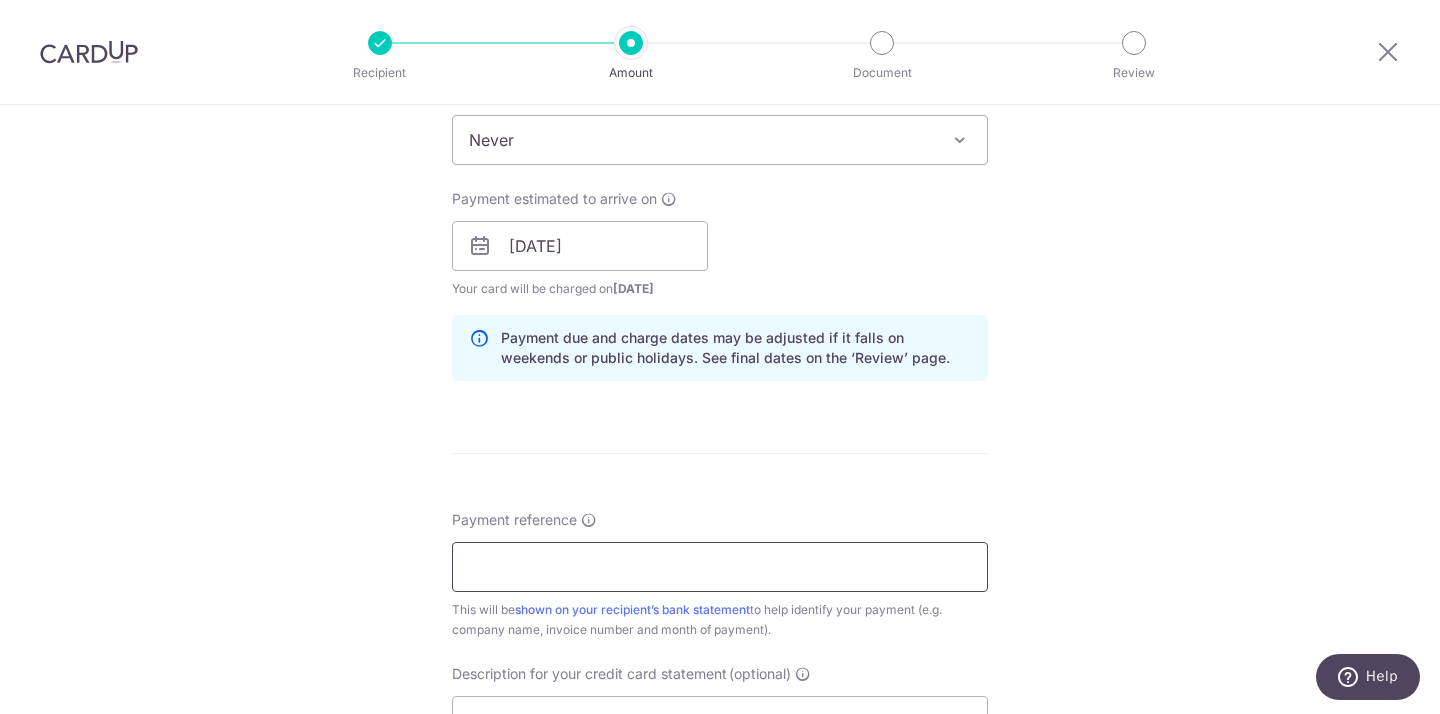 click on "Payment reference" at bounding box center [720, 567] 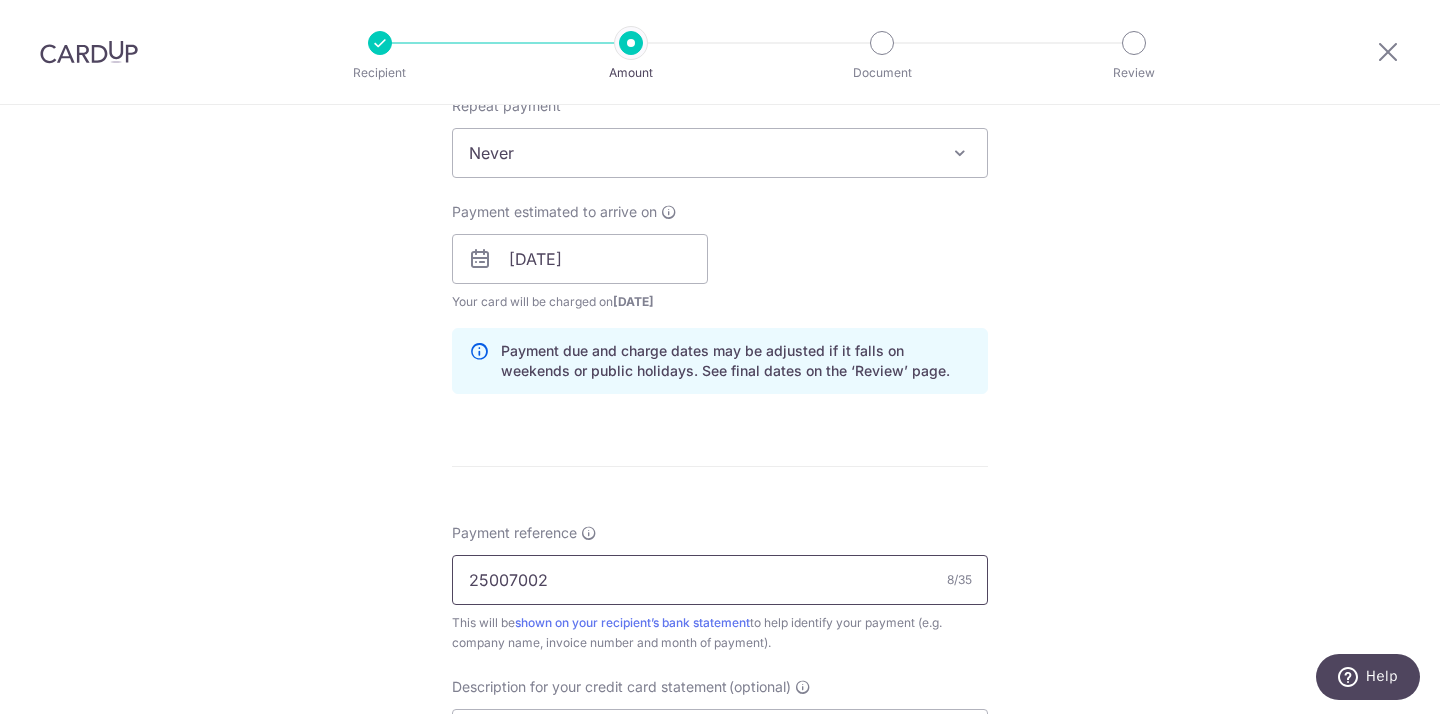 scroll, scrollTop: 825, scrollLeft: 0, axis: vertical 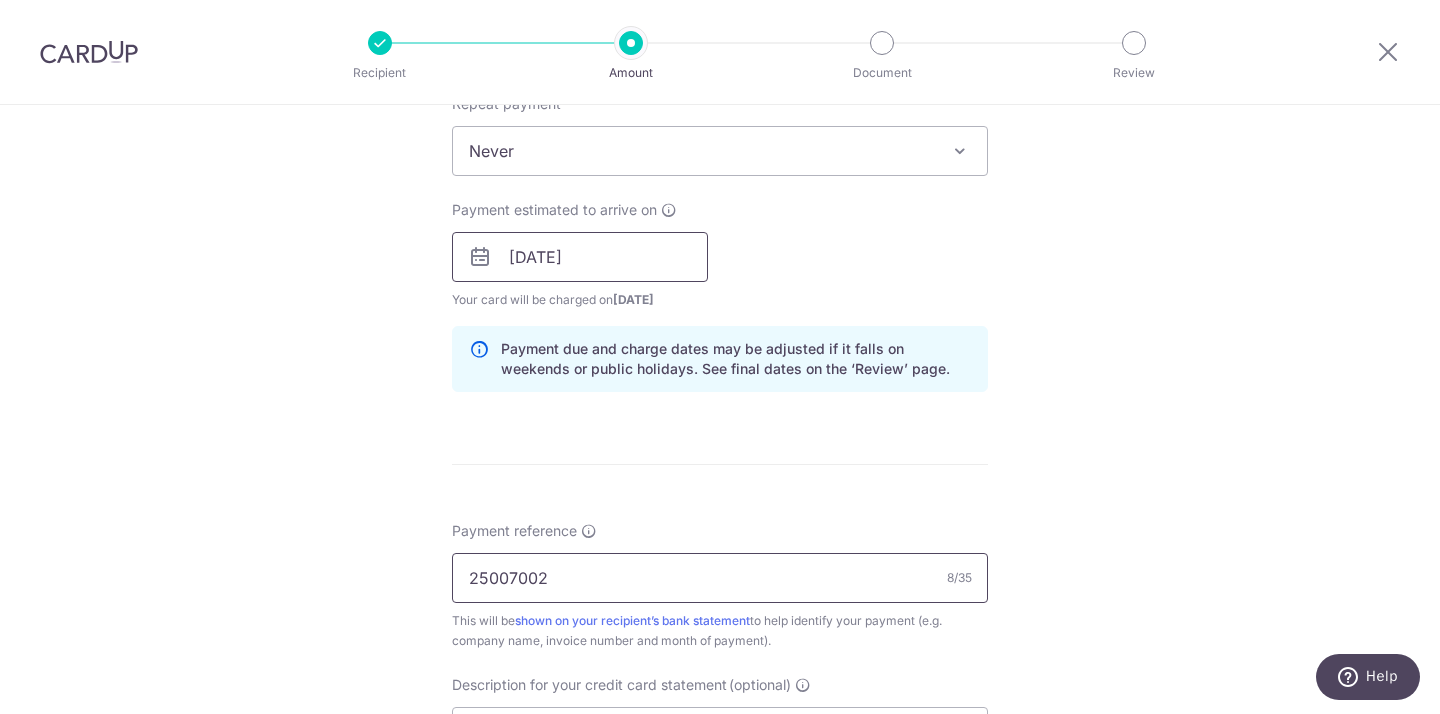 type on "25007002" 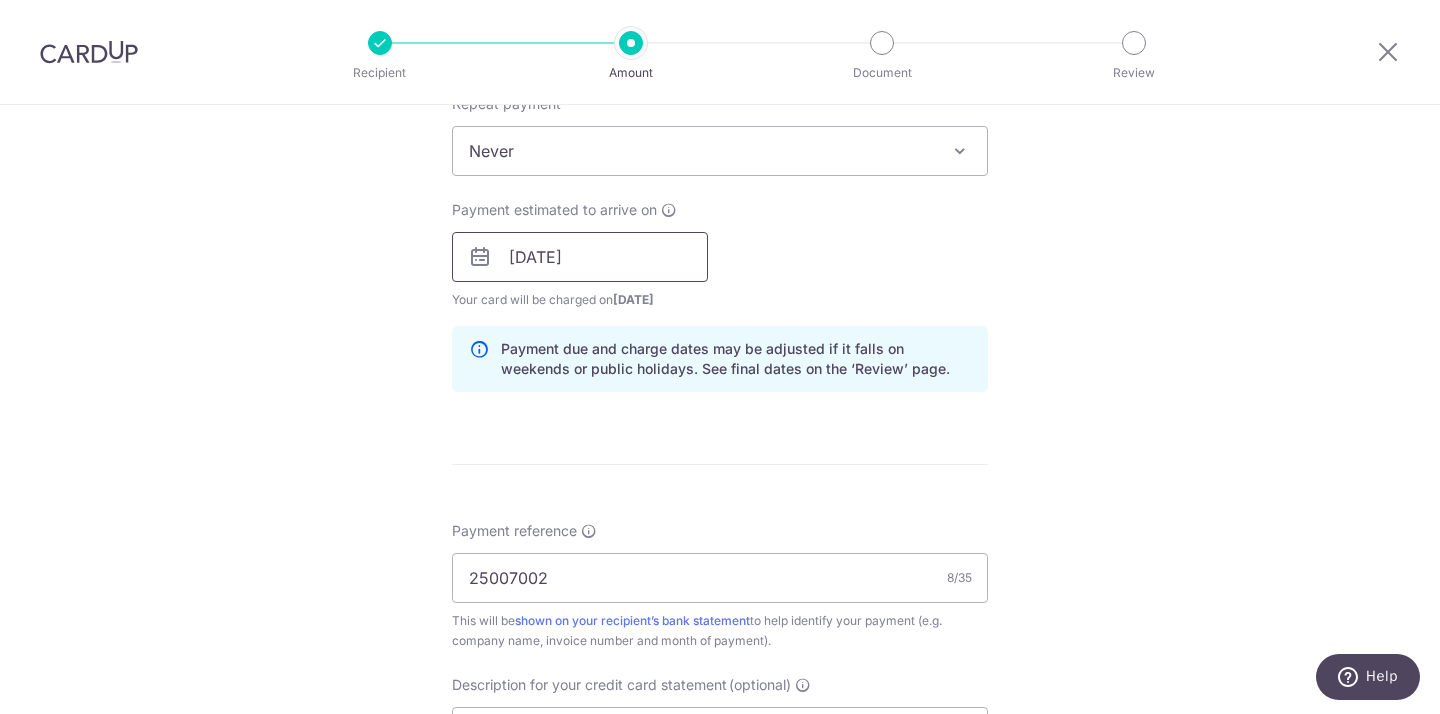 click on "14/07/2025" at bounding box center (580, 257) 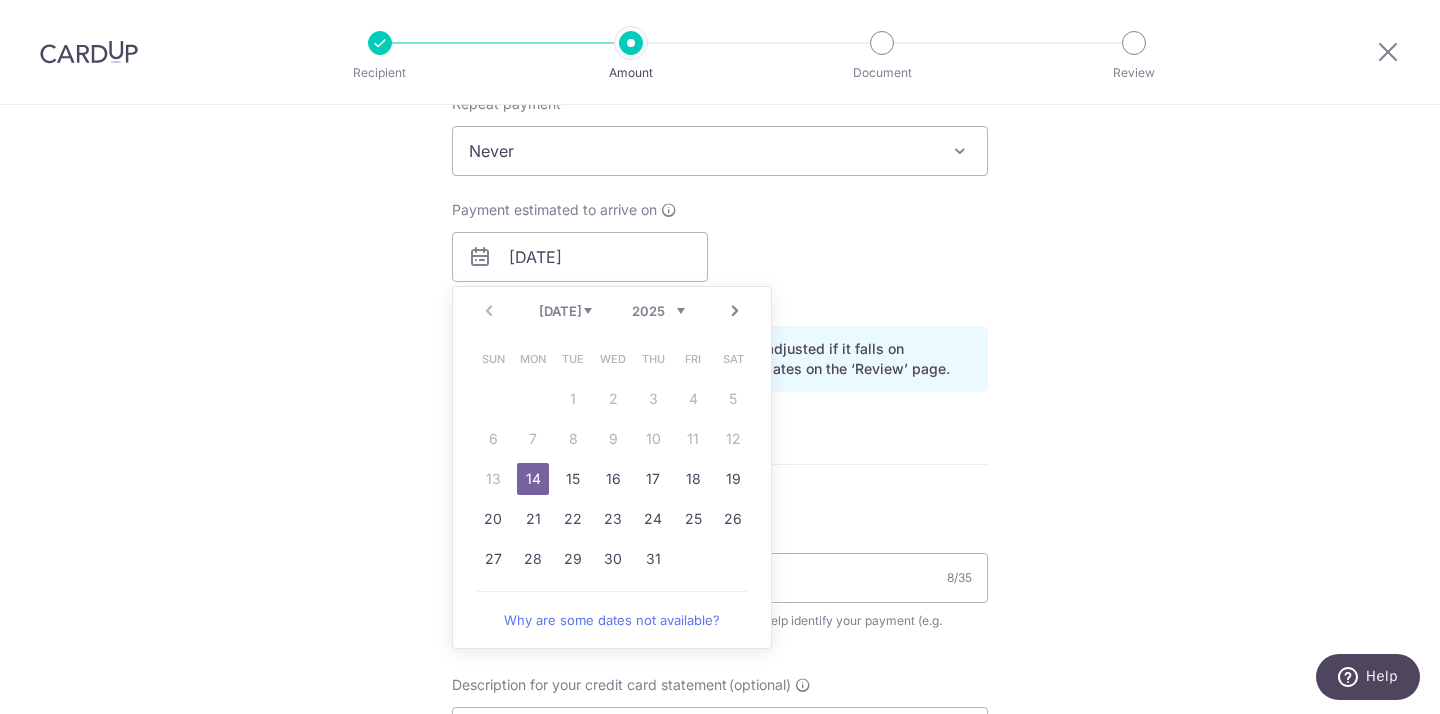click on "14" at bounding box center [533, 479] 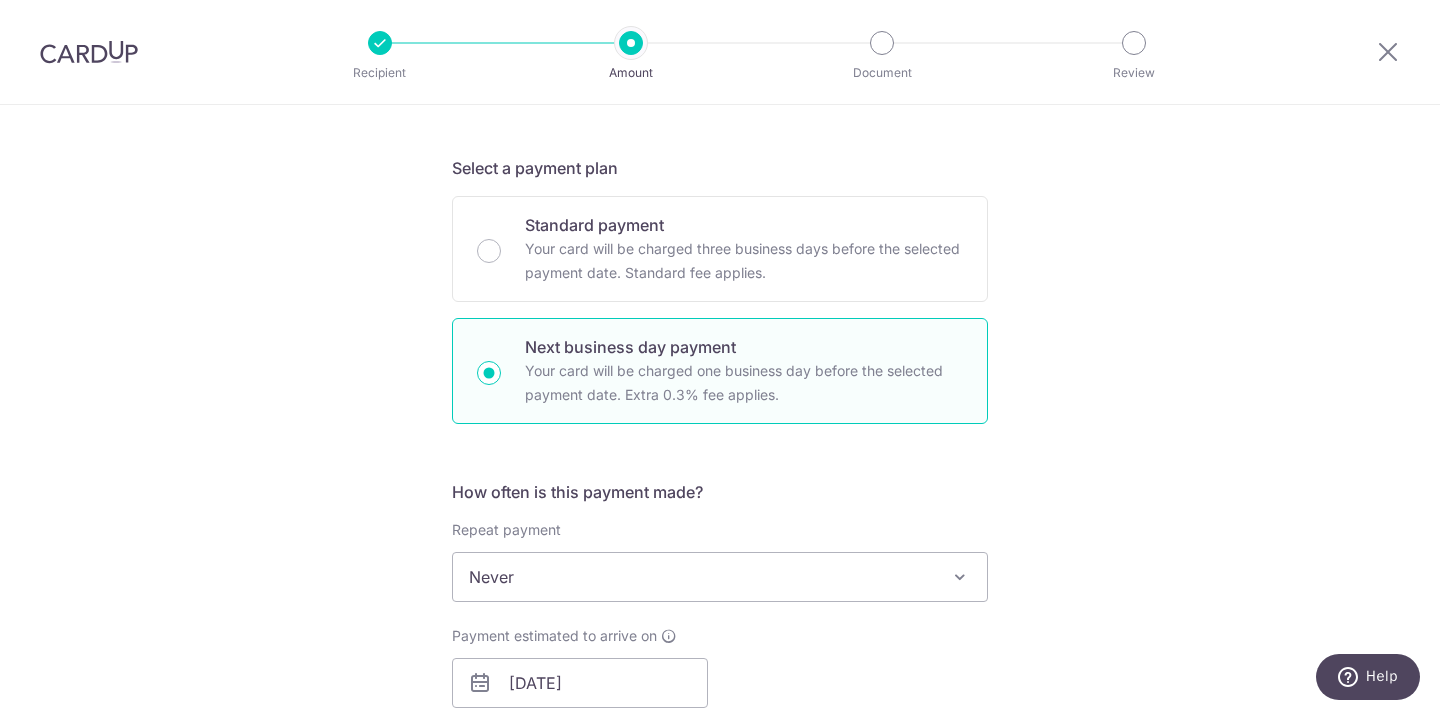 scroll, scrollTop: 596, scrollLeft: 0, axis: vertical 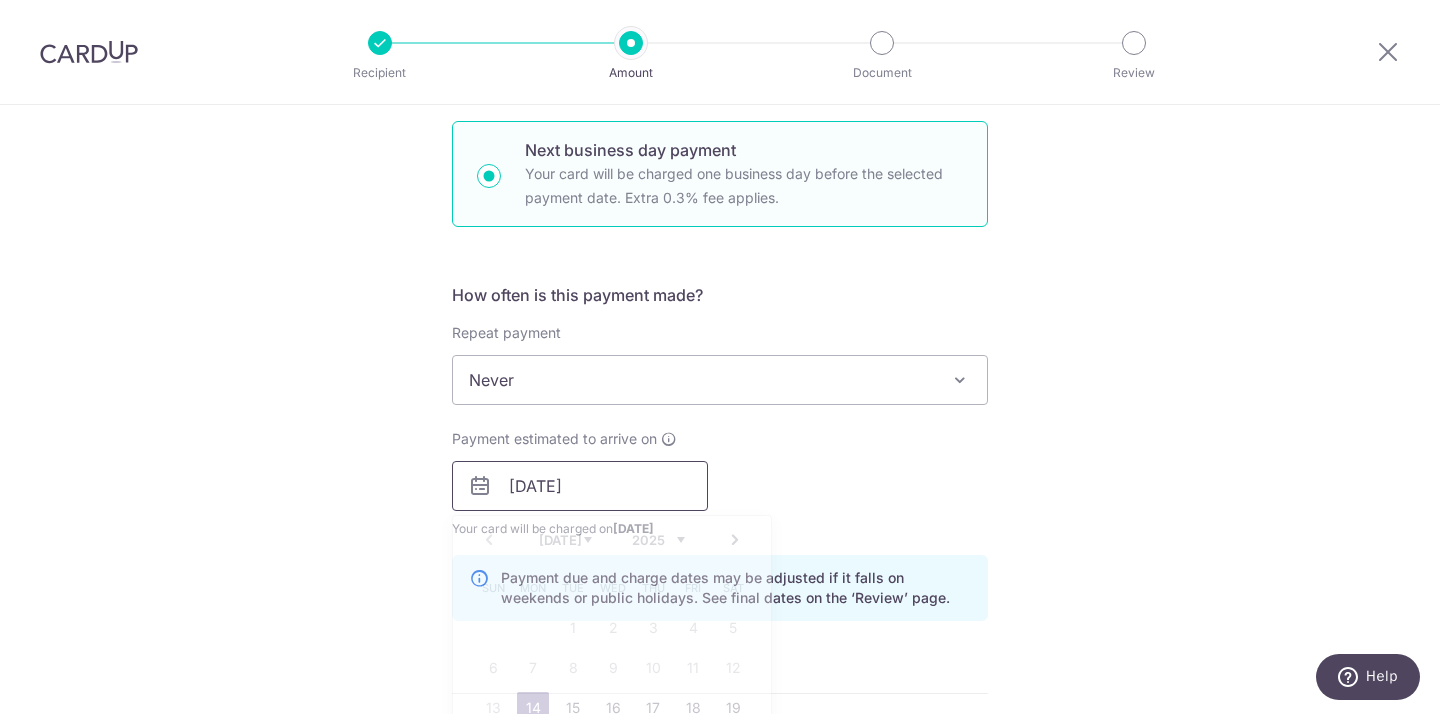 click on "[DATE]" at bounding box center [580, 486] 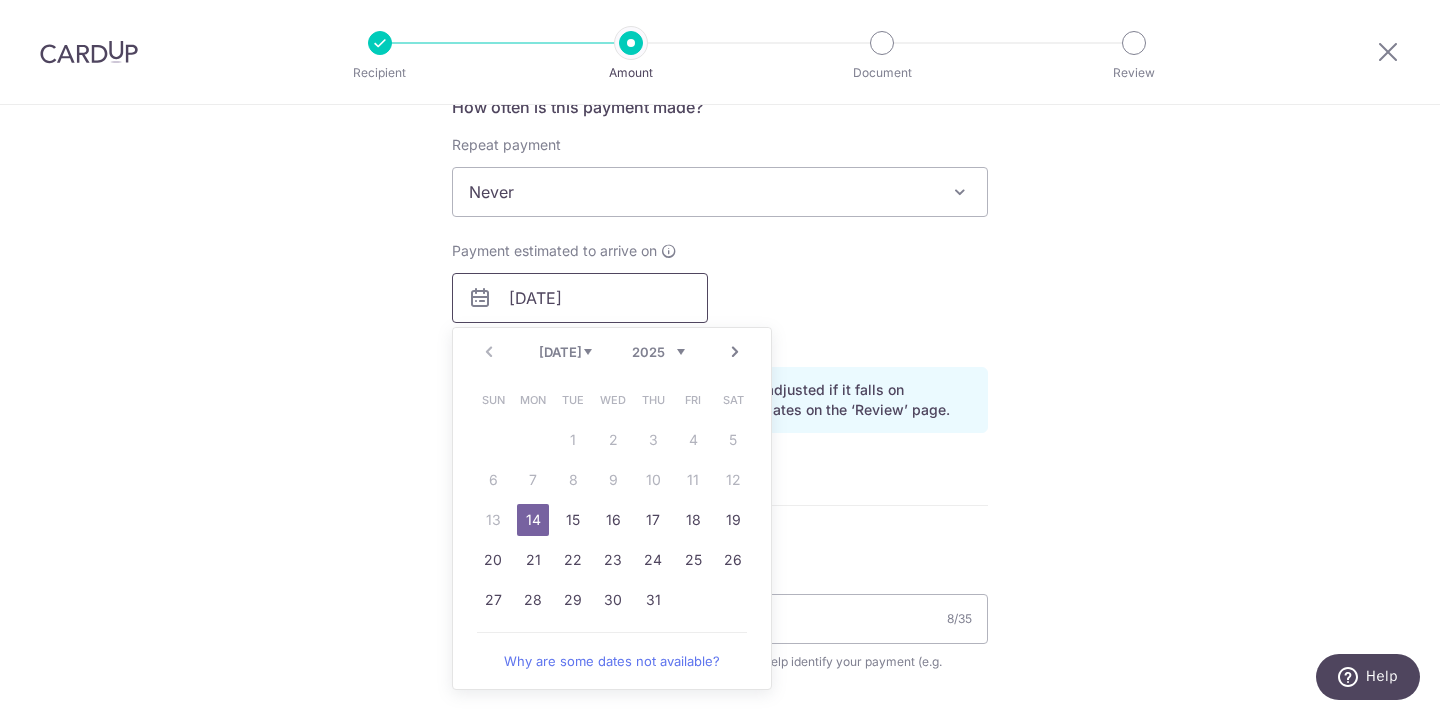 scroll, scrollTop: 788, scrollLeft: 0, axis: vertical 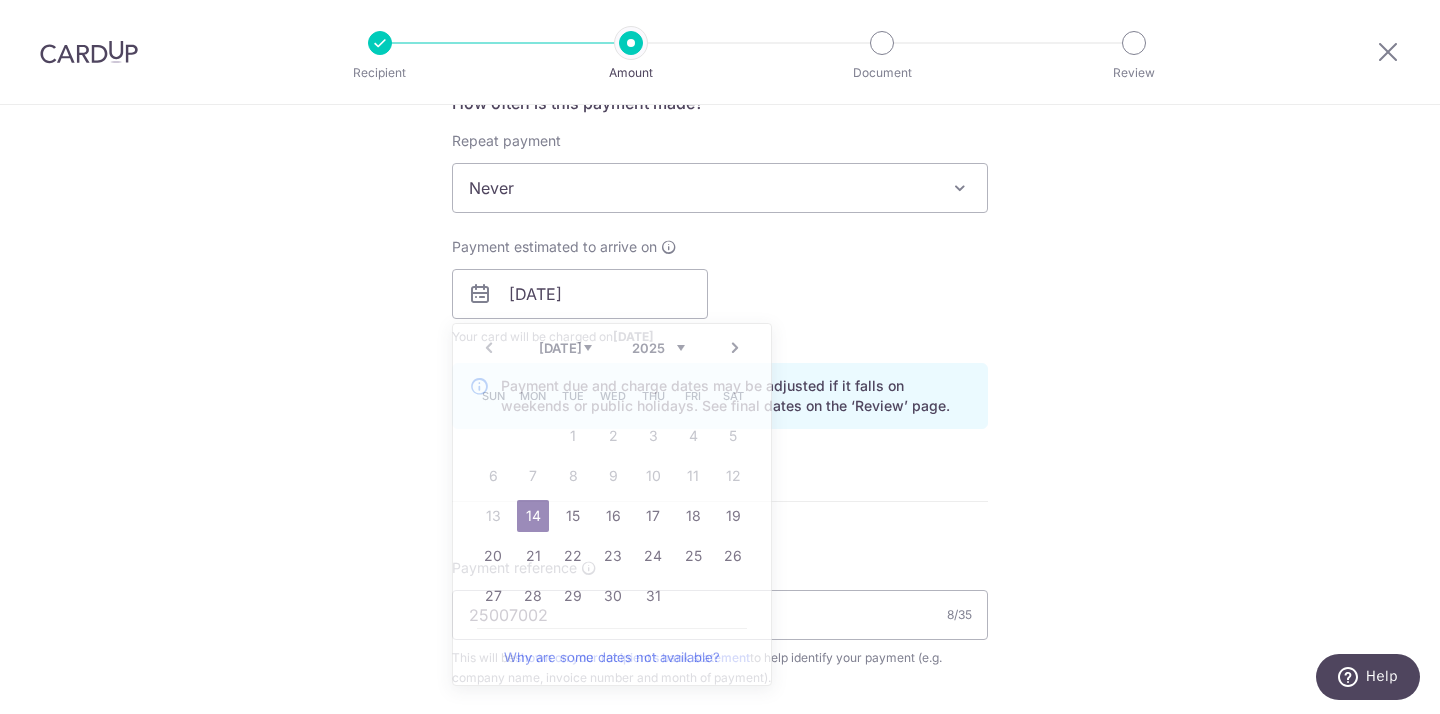 click at bounding box center (720, 501) 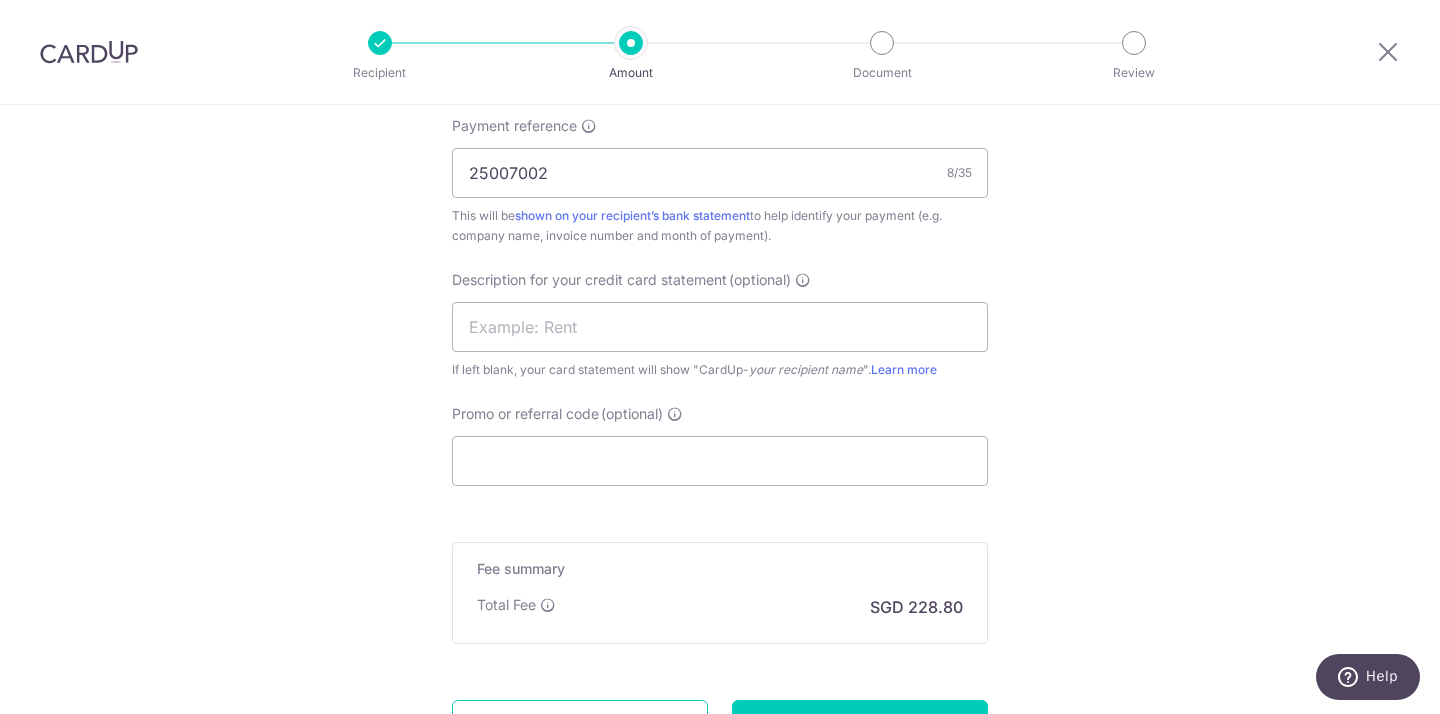 scroll, scrollTop: 1320, scrollLeft: 0, axis: vertical 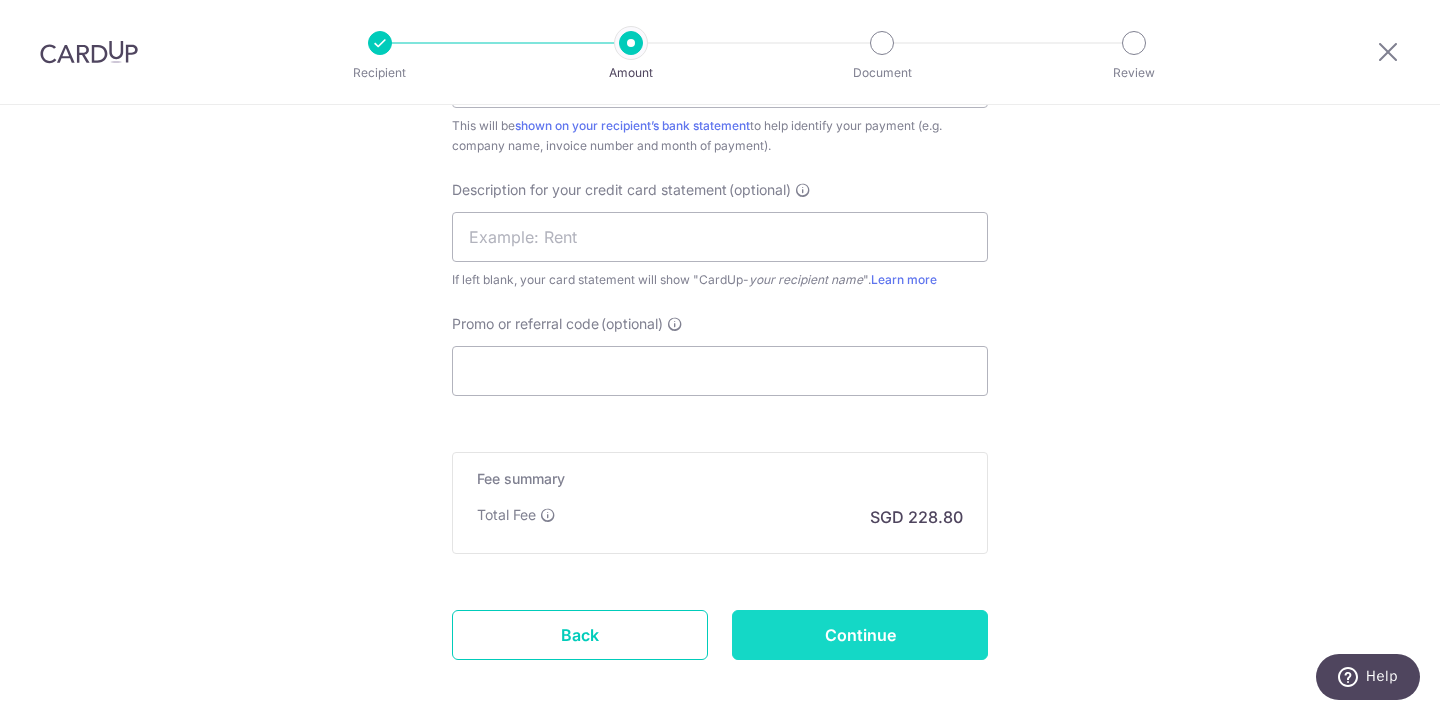 click on "Continue" at bounding box center (860, 635) 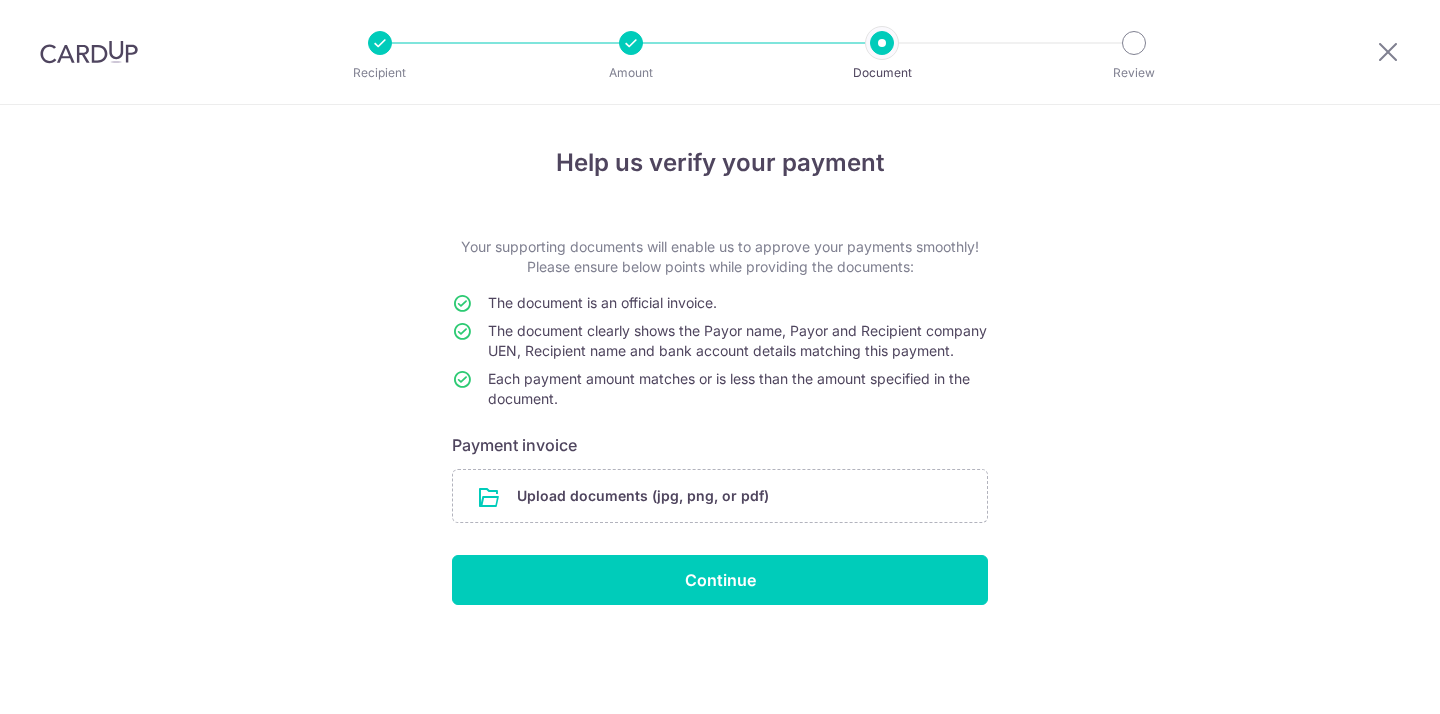 scroll, scrollTop: 0, scrollLeft: 0, axis: both 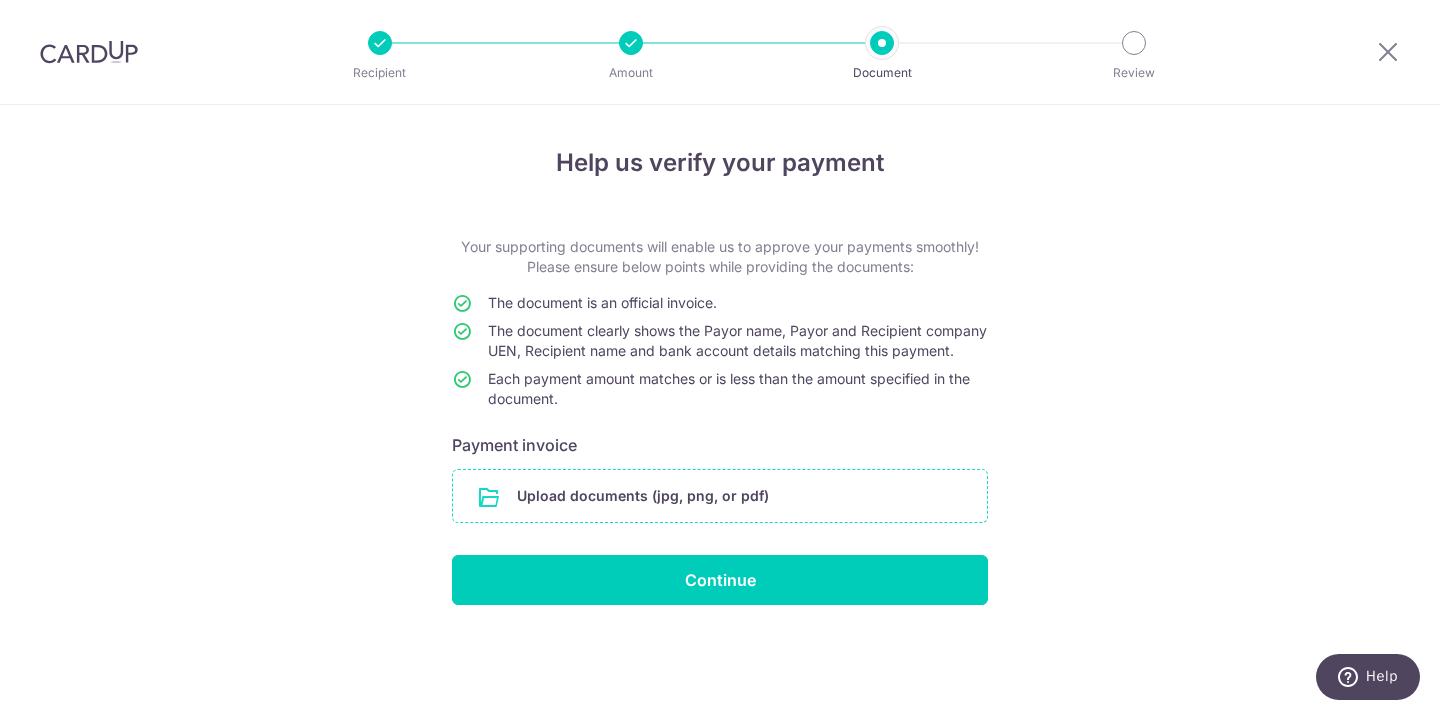 click at bounding box center (720, 496) 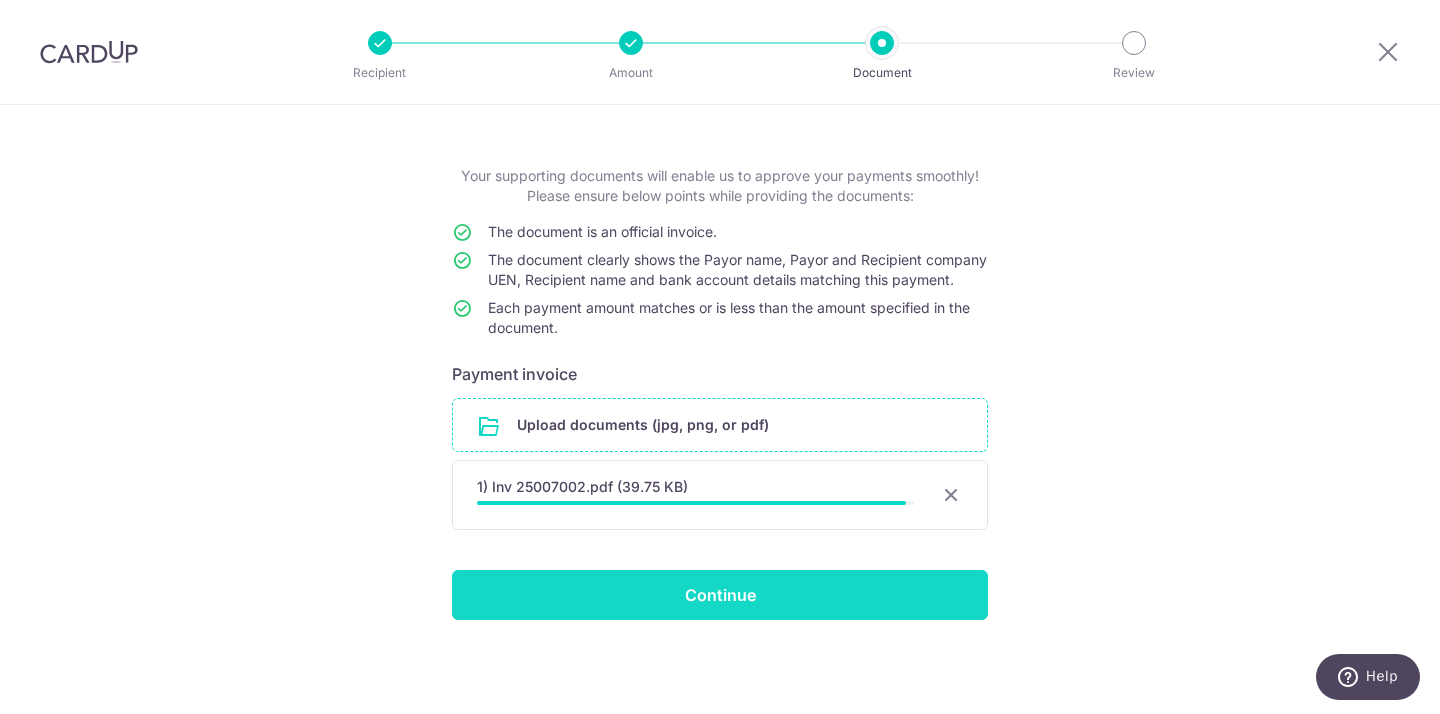 scroll, scrollTop: 87, scrollLeft: 0, axis: vertical 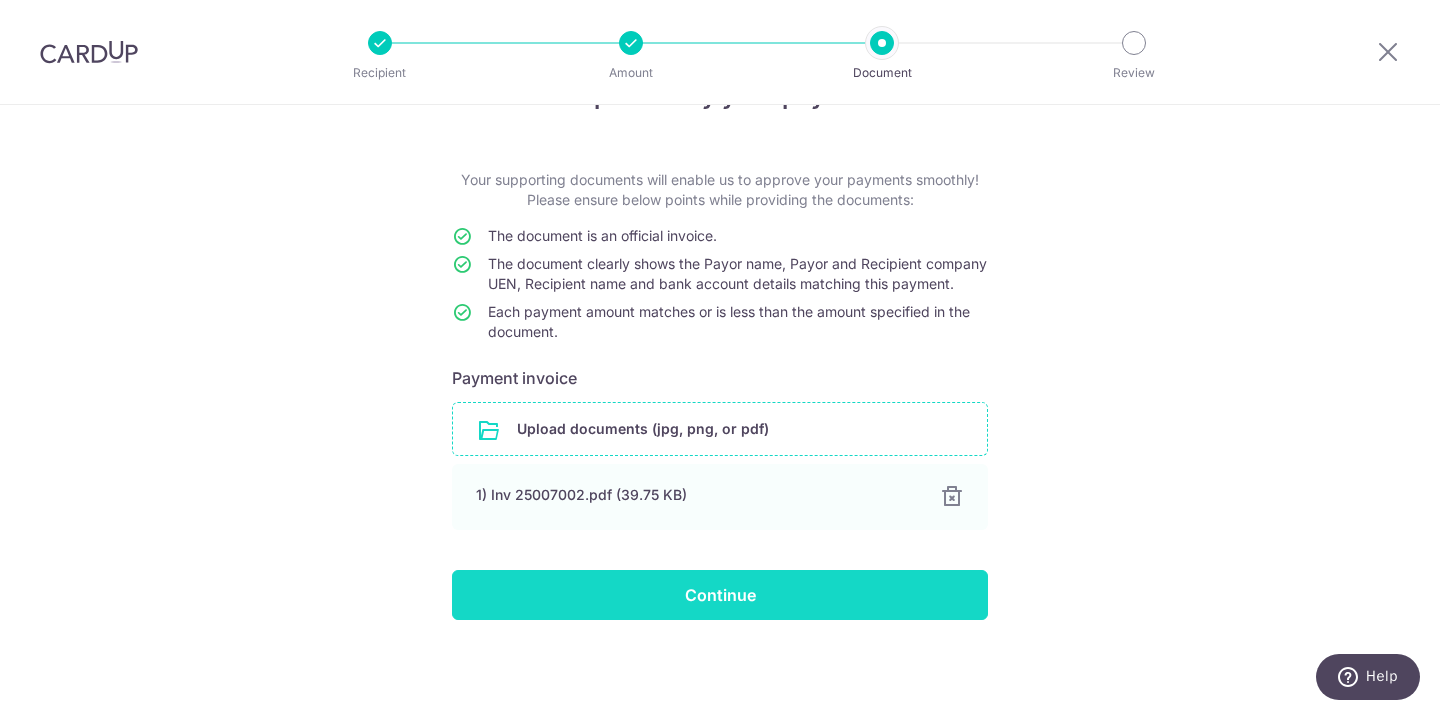 click on "Continue" at bounding box center (720, 595) 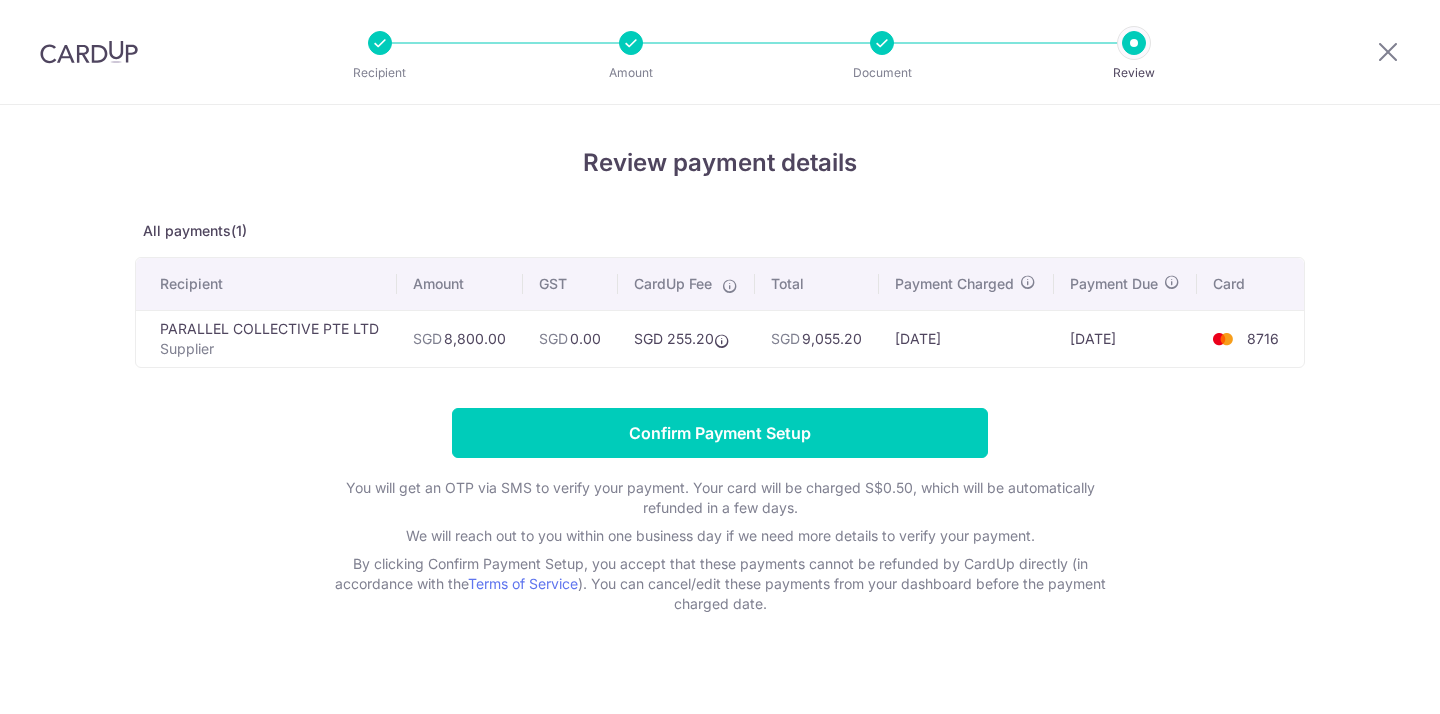 scroll, scrollTop: 0, scrollLeft: 0, axis: both 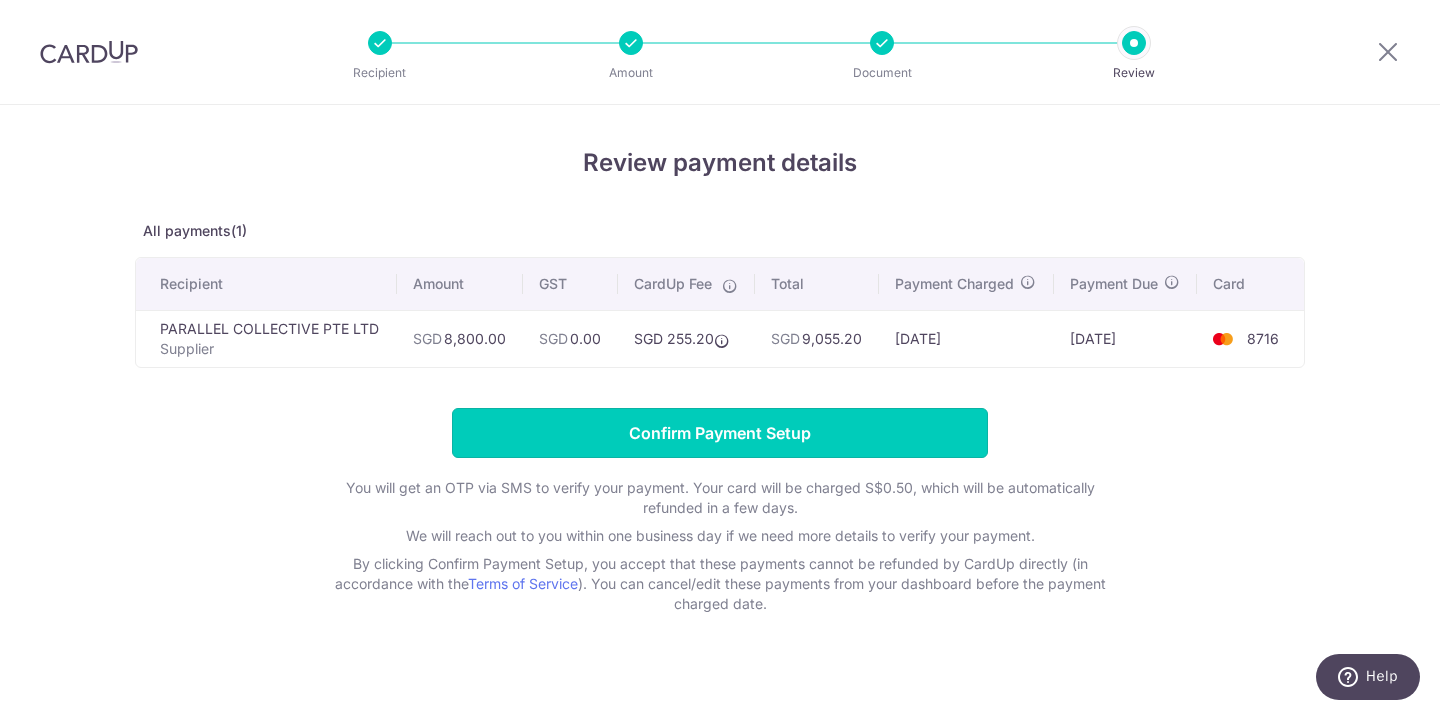 click on "Confirm Payment Setup" at bounding box center (720, 433) 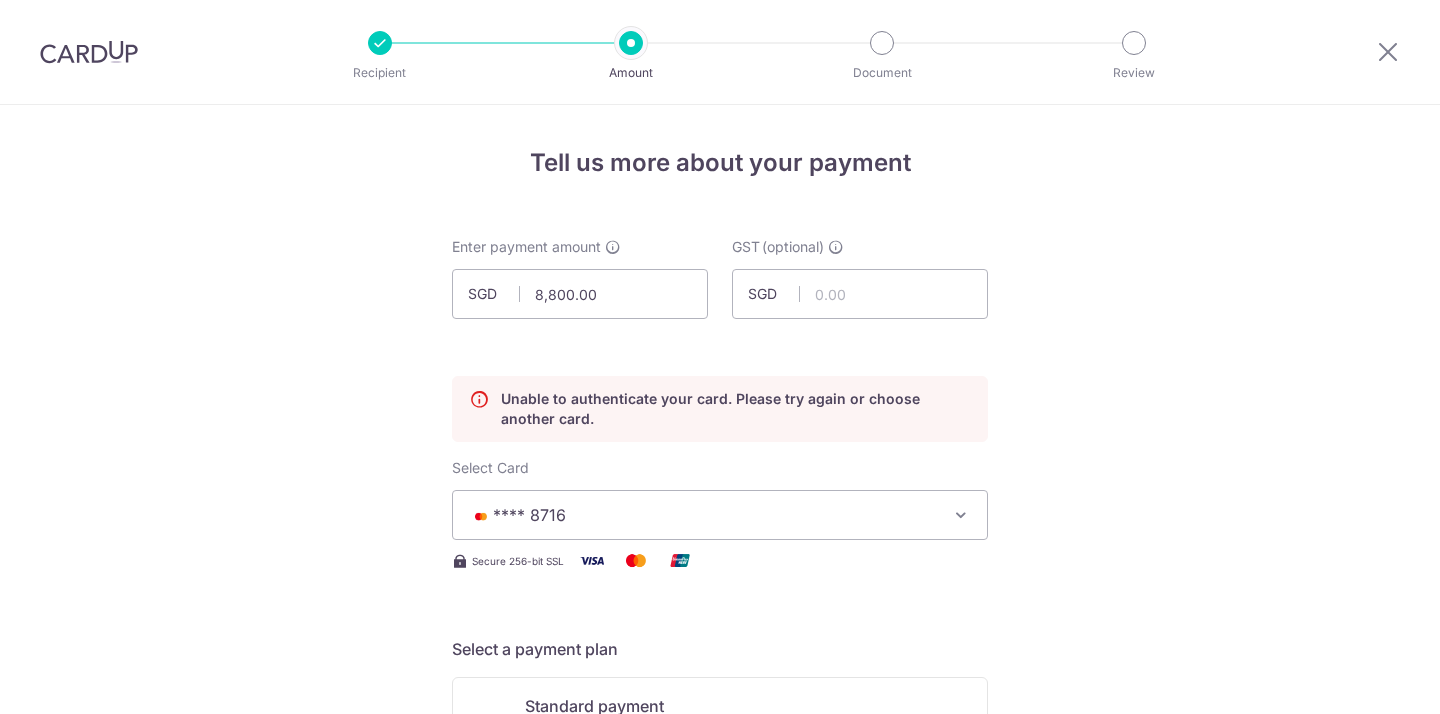 scroll, scrollTop: 0, scrollLeft: 0, axis: both 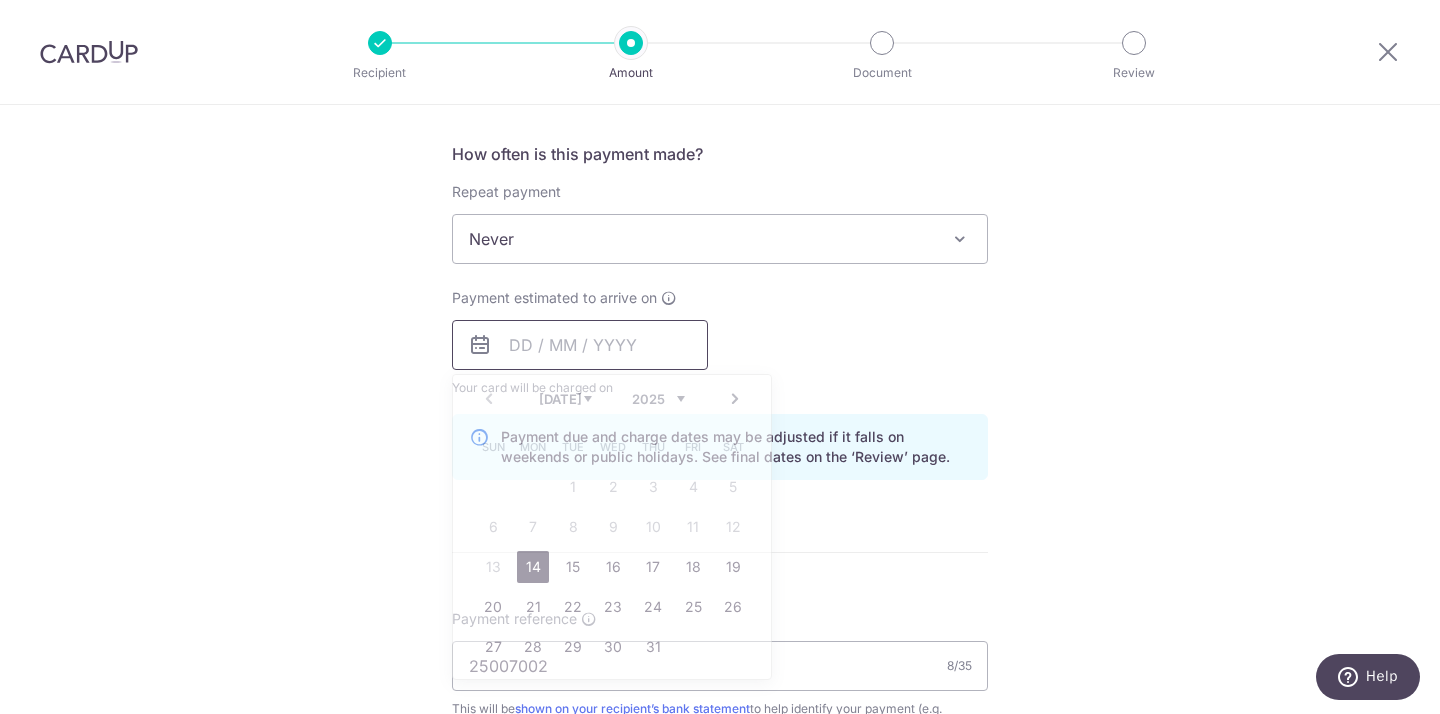 click at bounding box center (580, 345) 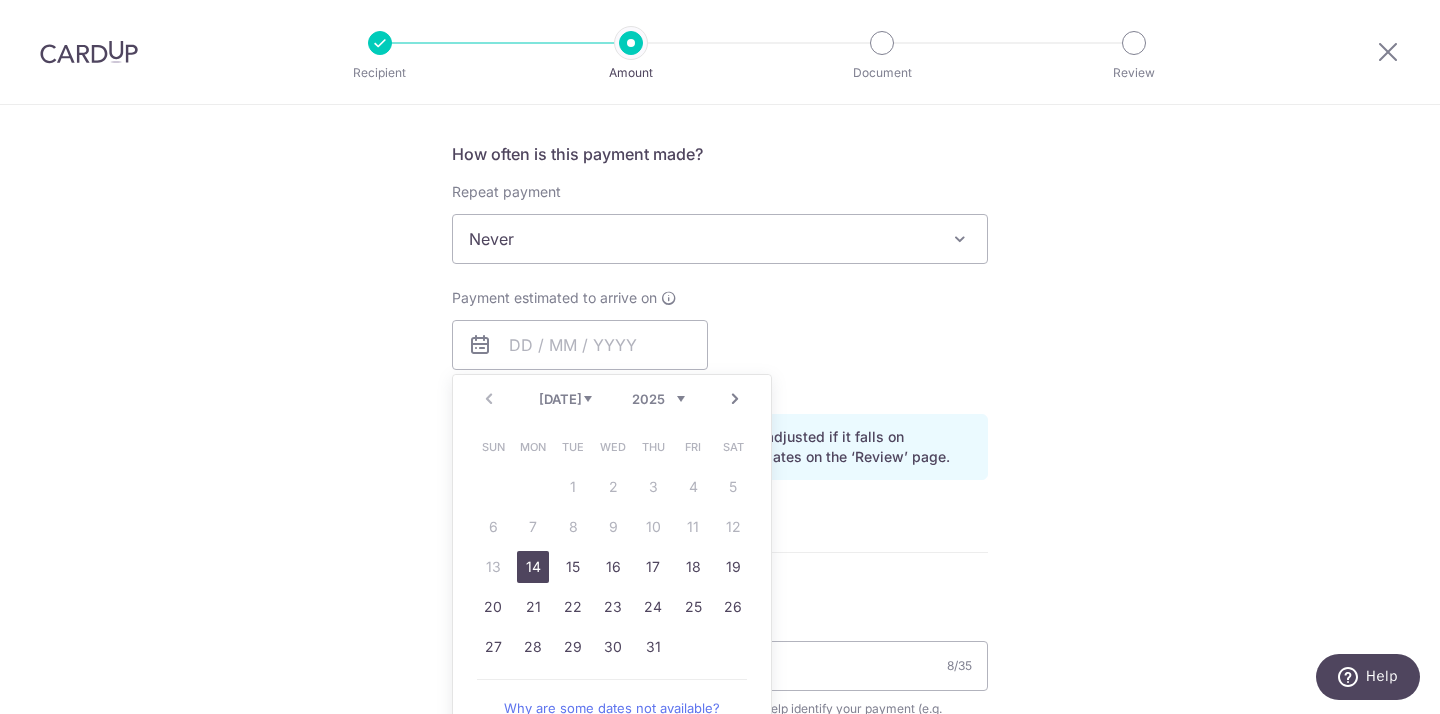click on "14" at bounding box center [533, 567] 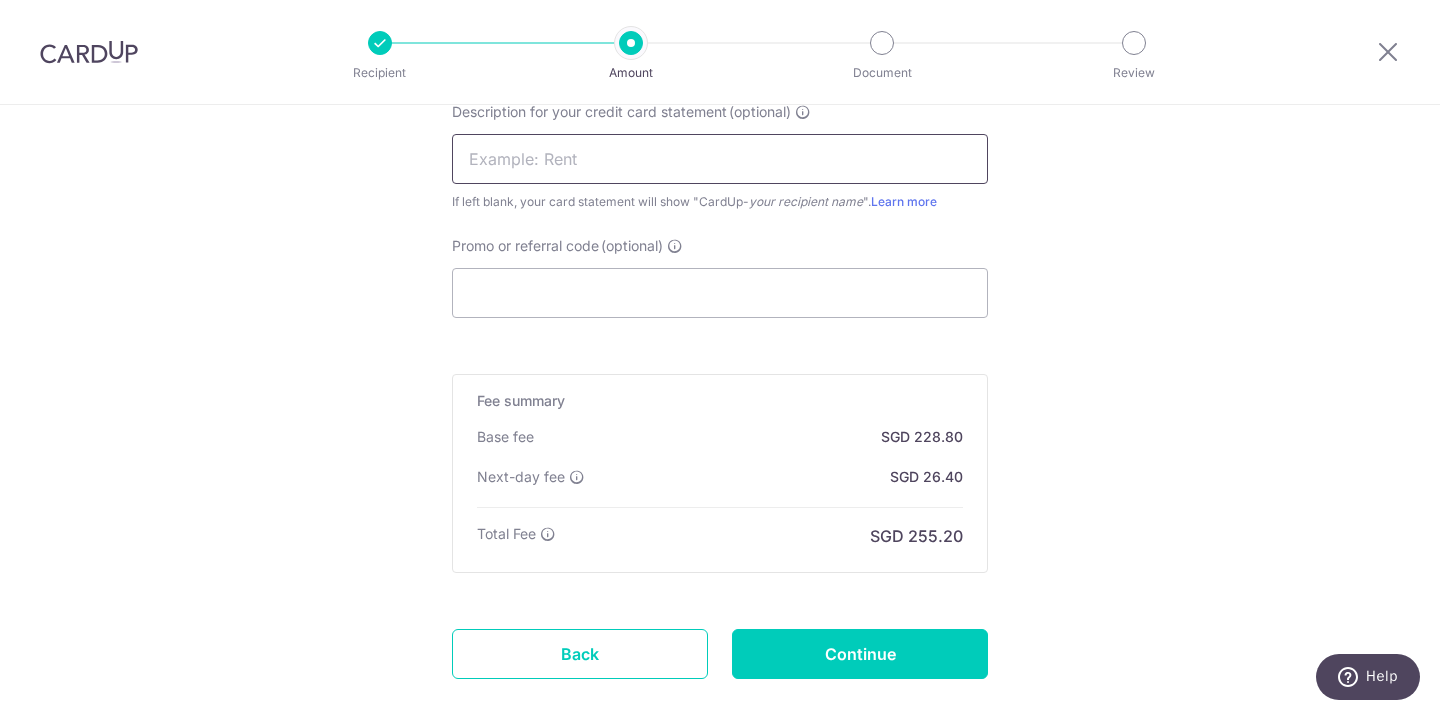scroll, scrollTop: 1595, scrollLeft: 0, axis: vertical 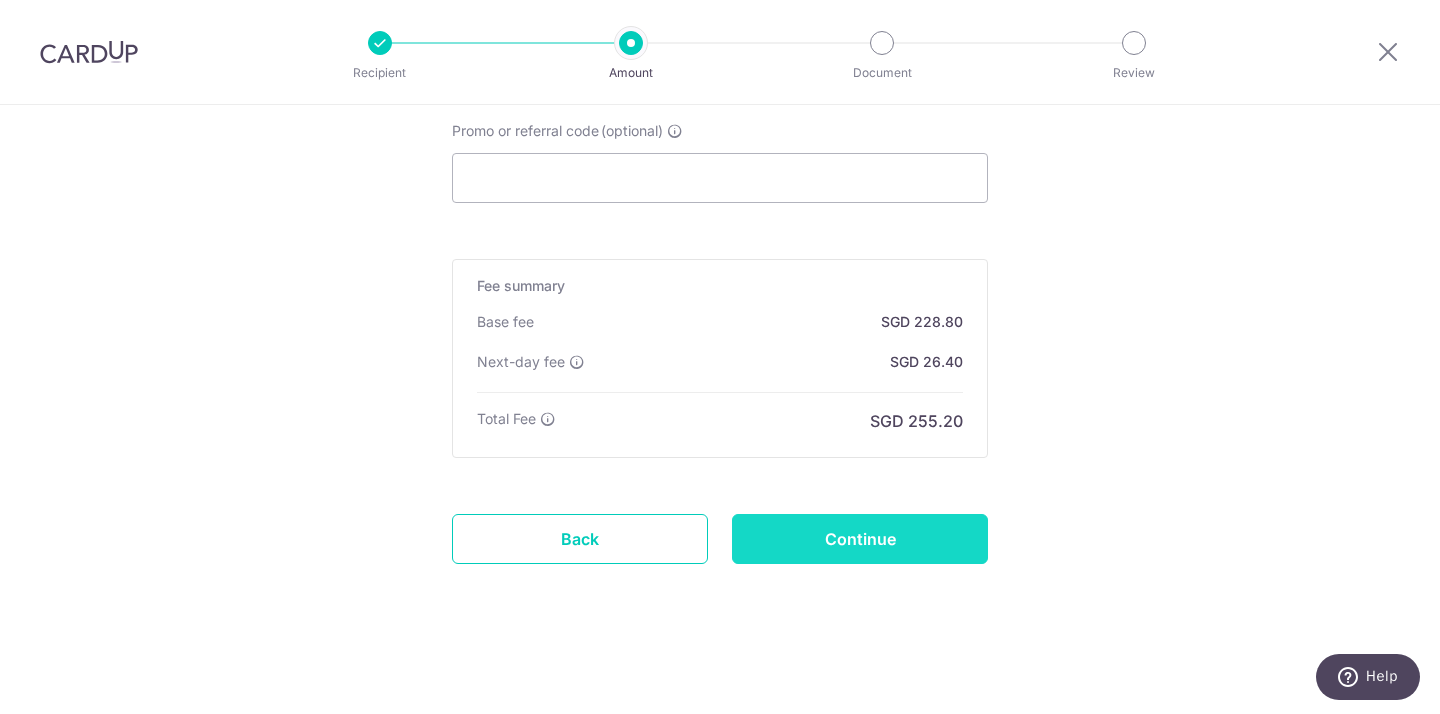 click on "Continue" at bounding box center (860, 539) 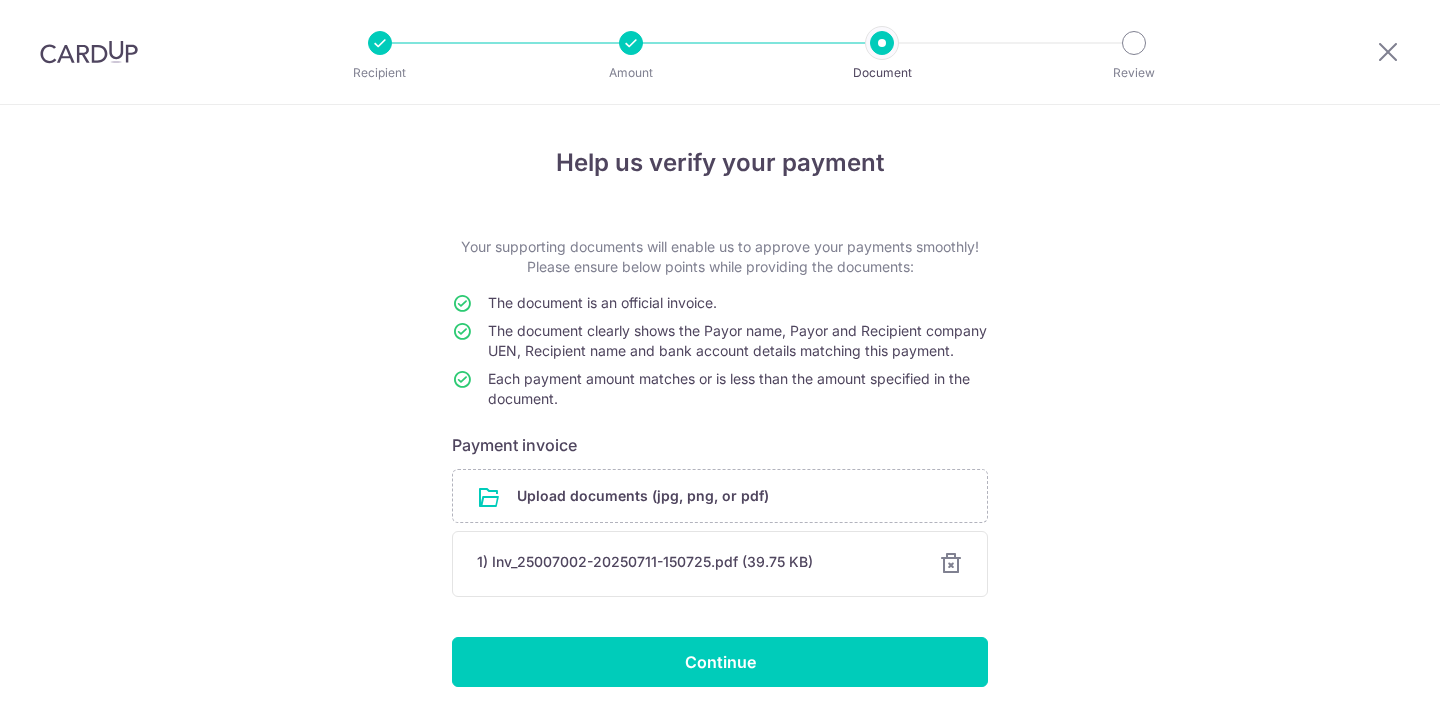 scroll, scrollTop: 0, scrollLeft: 0, axis: both 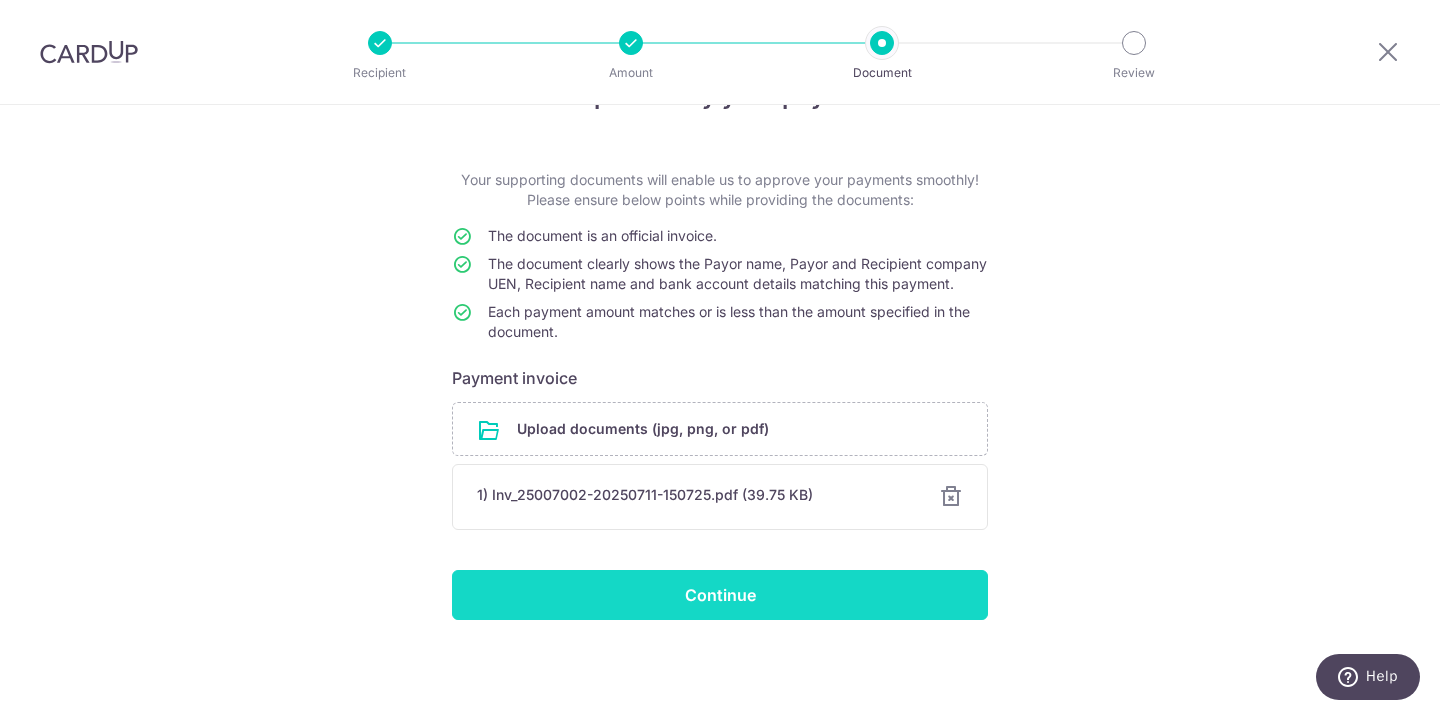 click on "Continue" at bounding box center (720, 595) 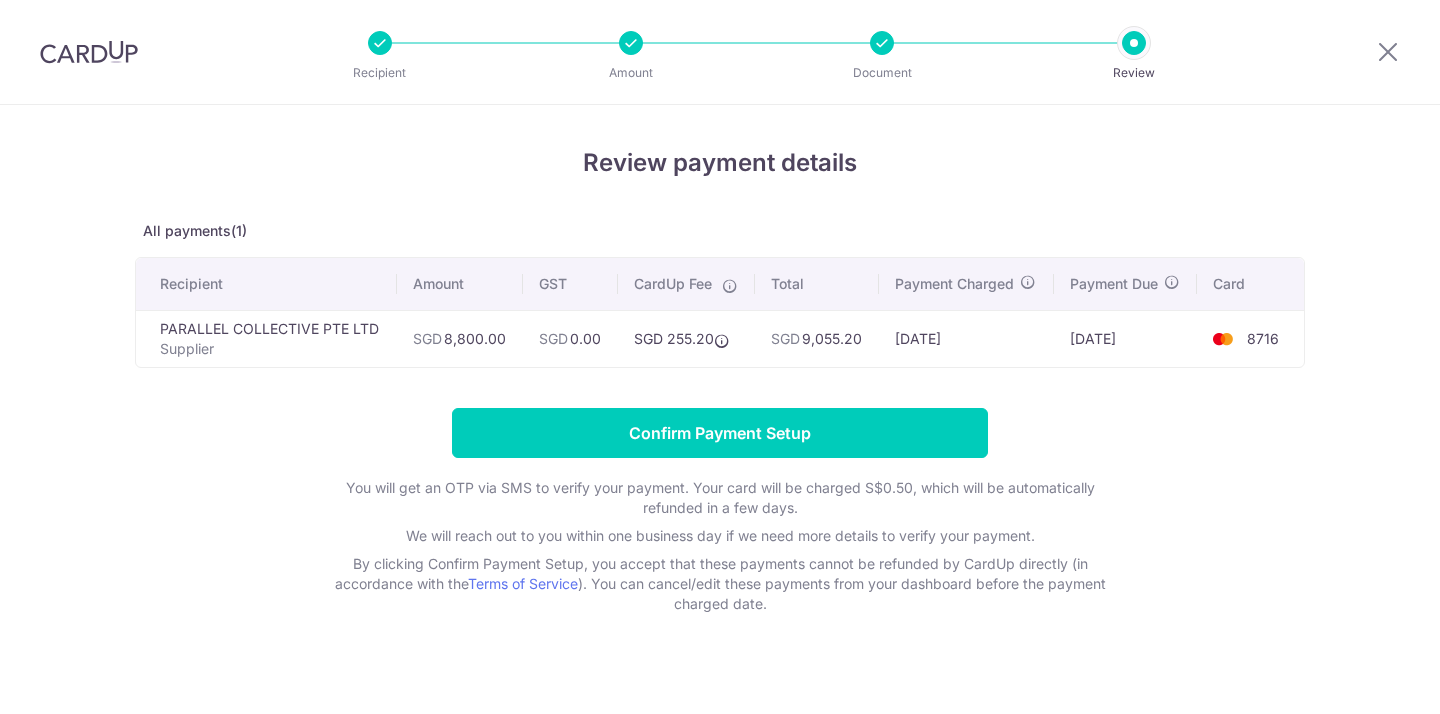 scroll, scrollTop: 0, scrollLeft: 0, axis: both 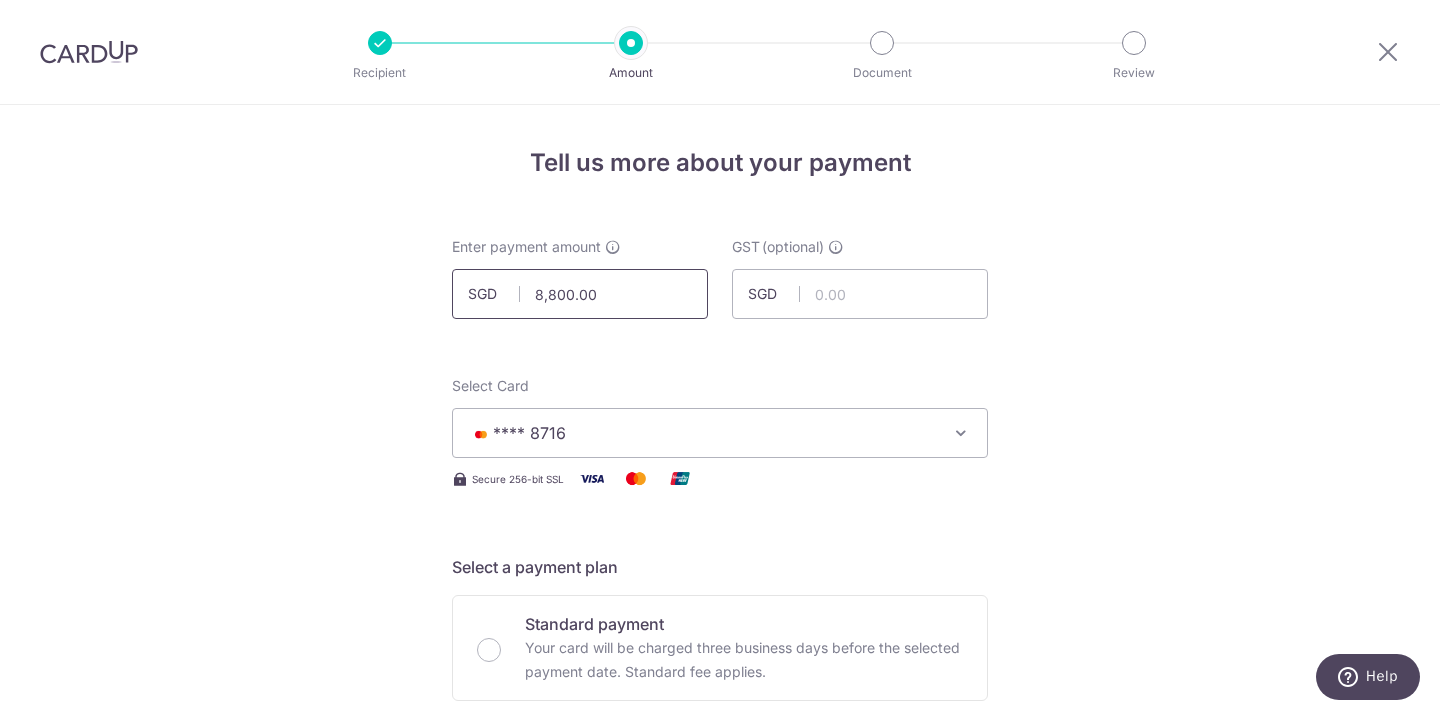 click on "8,800.00" at bounding box center (580, 294) 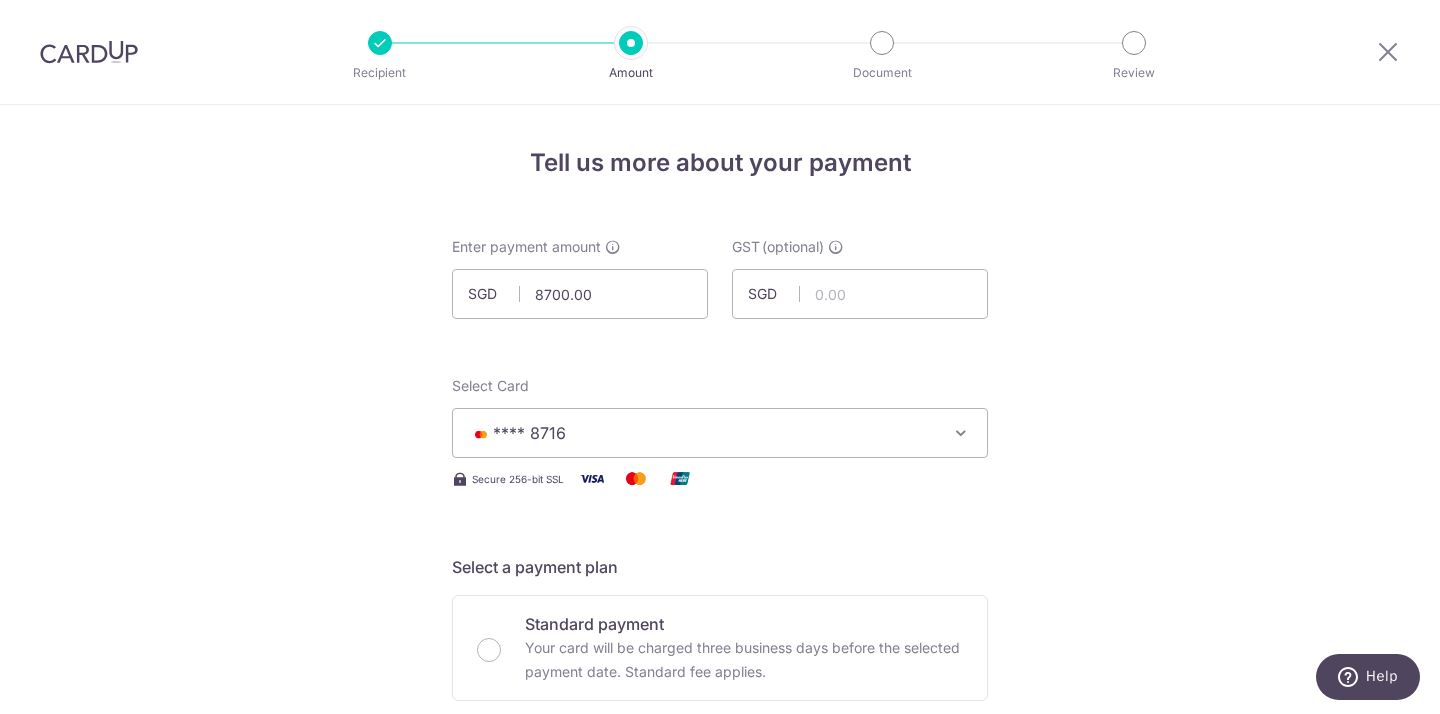 click on "Tell us more about your payment
Enter payment amount
SGD
8700.00
8800.00
GST
(optional)
SGD
Select Card
**** 8716
Add credit card
Your Cards
**** 8006
**** 6933
**** 5185
**** 0262
**** 3504
**** 8678" at bounding box center (720, 1166) 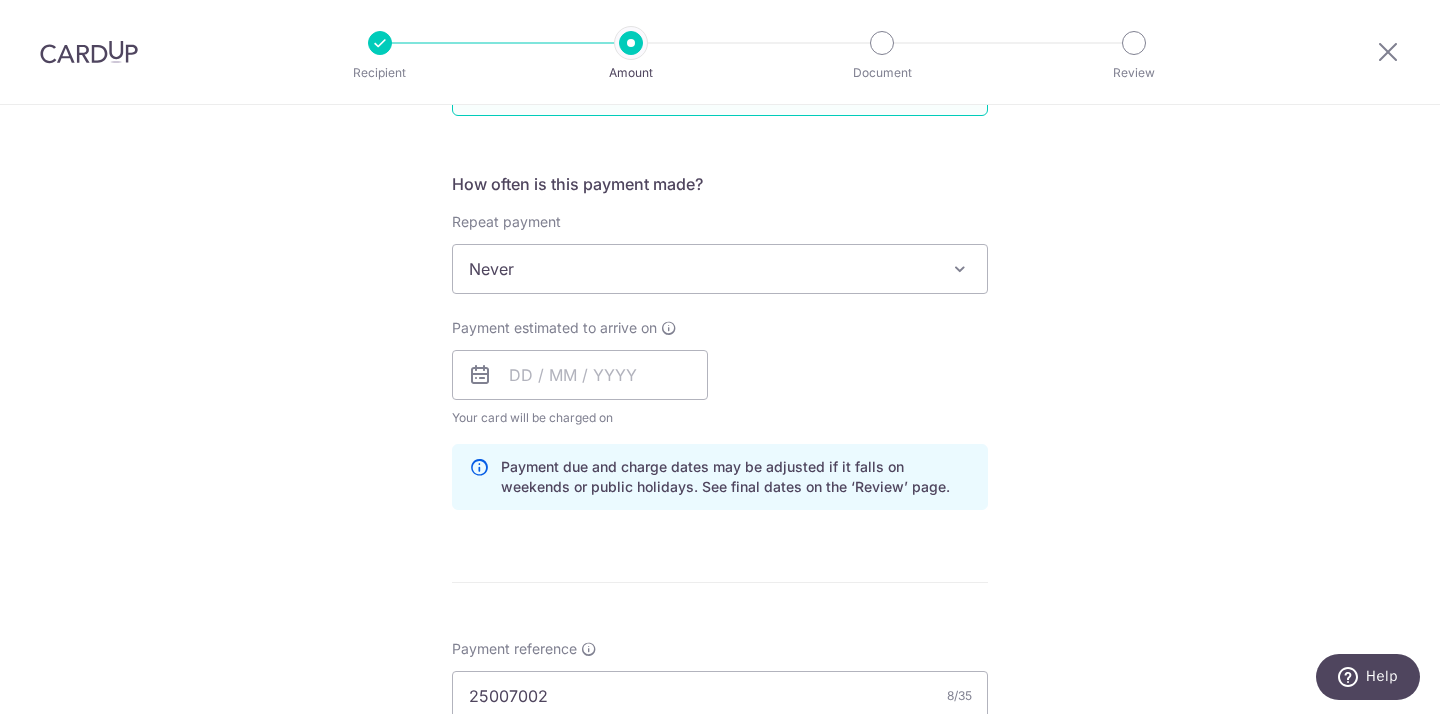 scroll, scrollTop: 756, scrollLeft: 0, axis: vertical 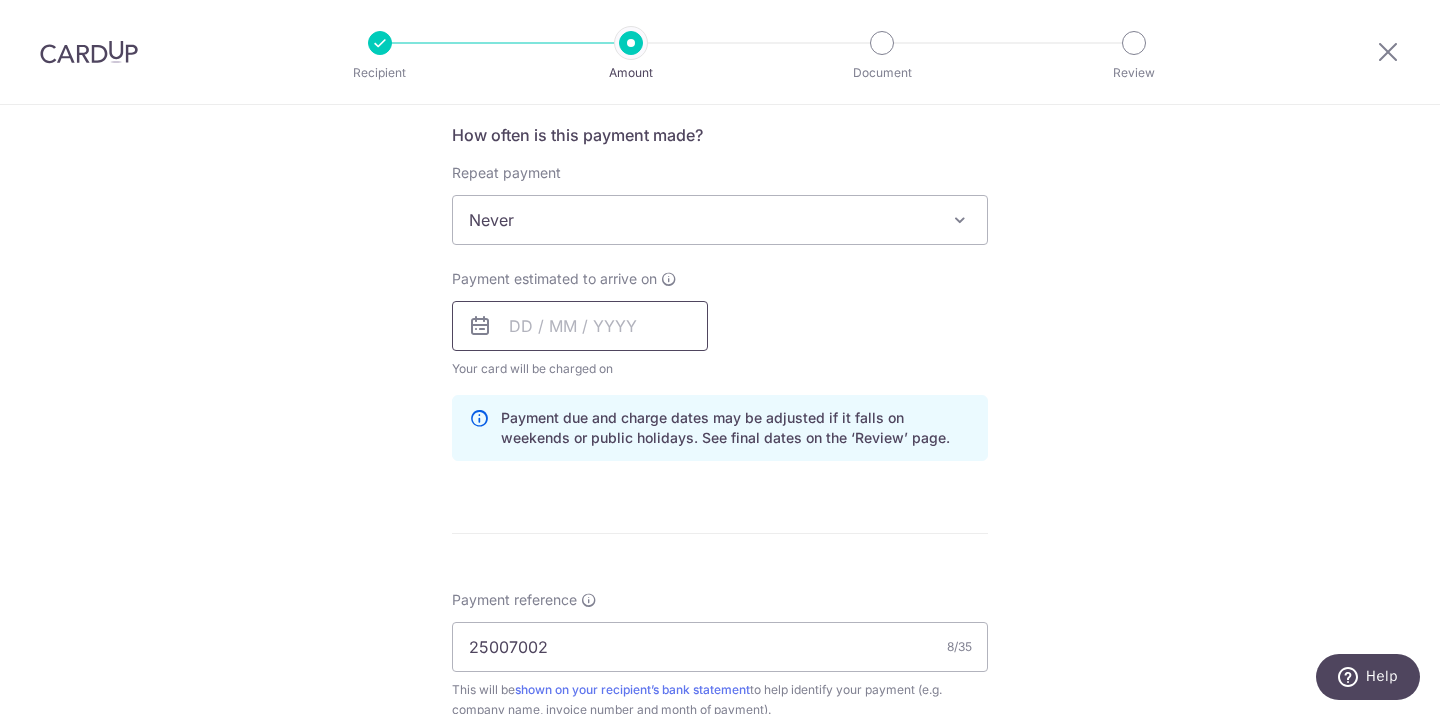 click at bounding box center (580, 326) 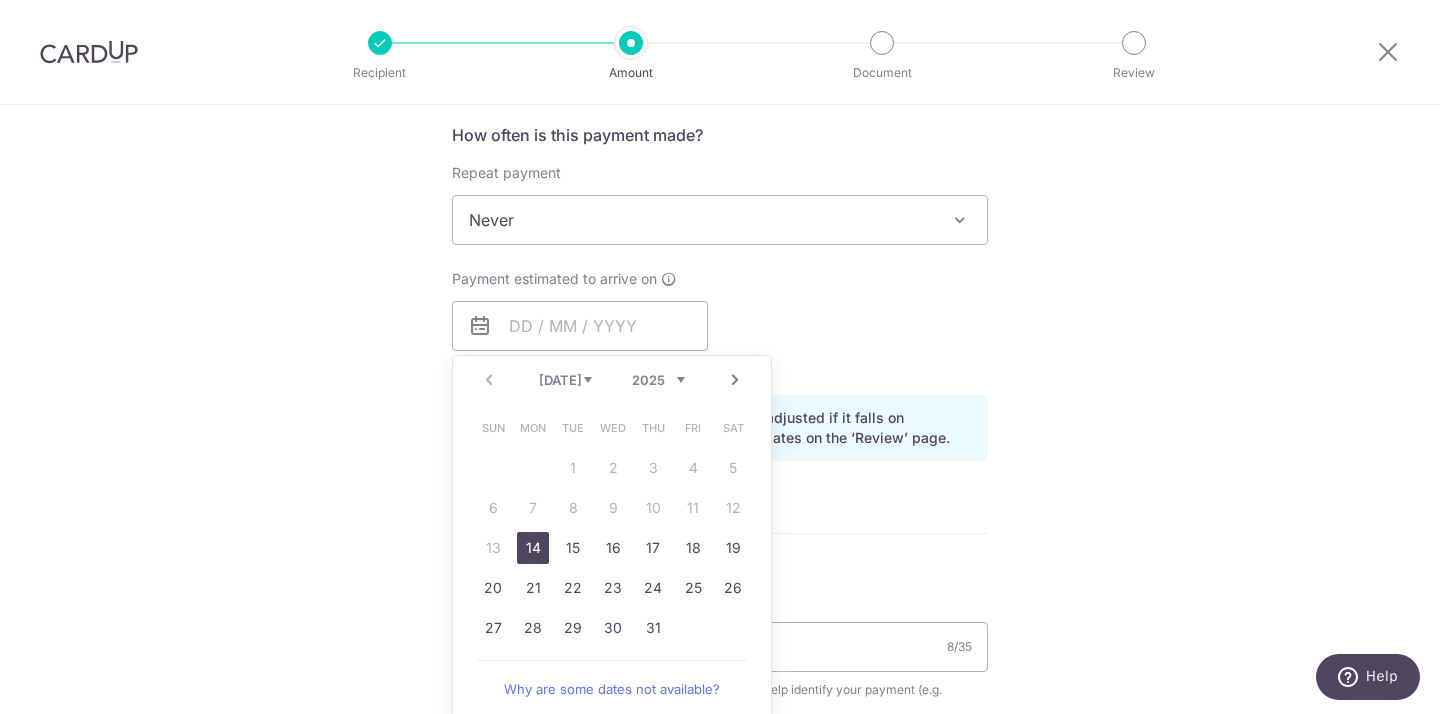 click on "14" at bounding box center [533, 548] 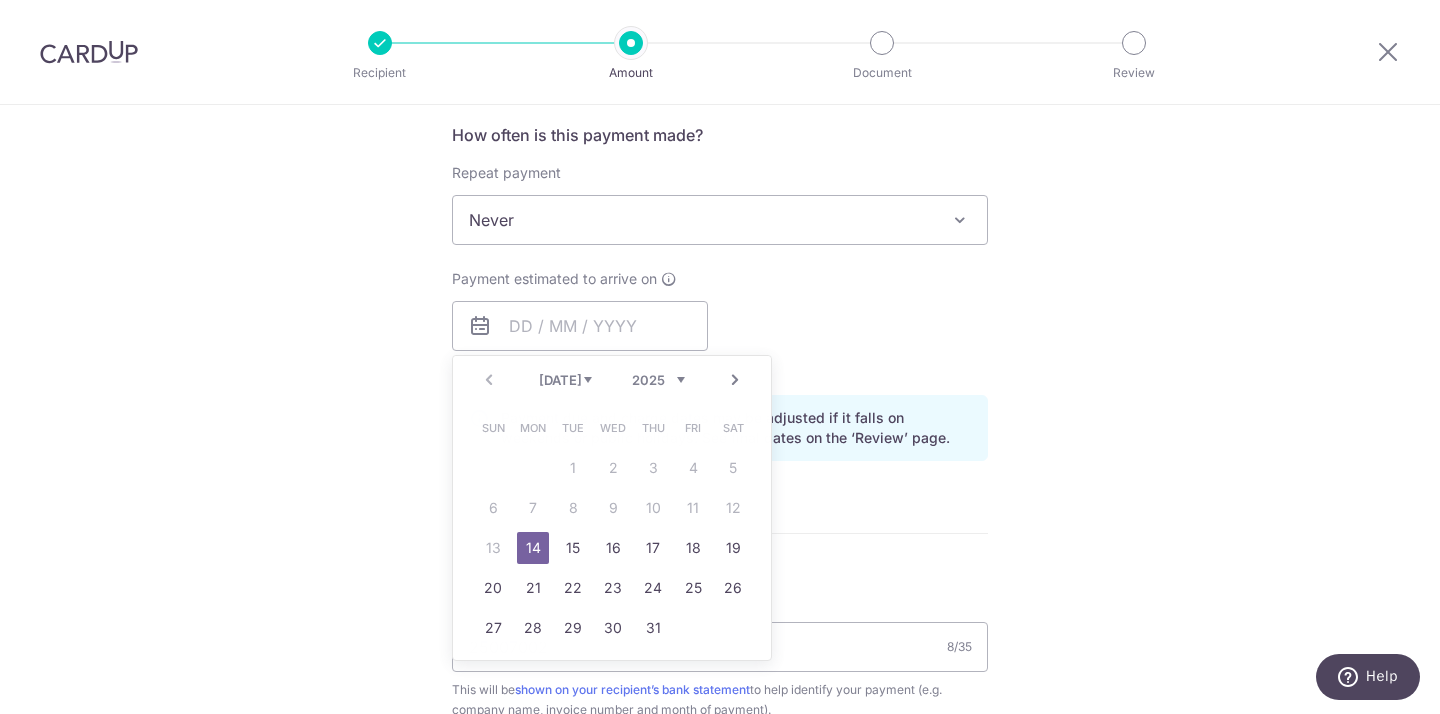 type on "14/07/2025" 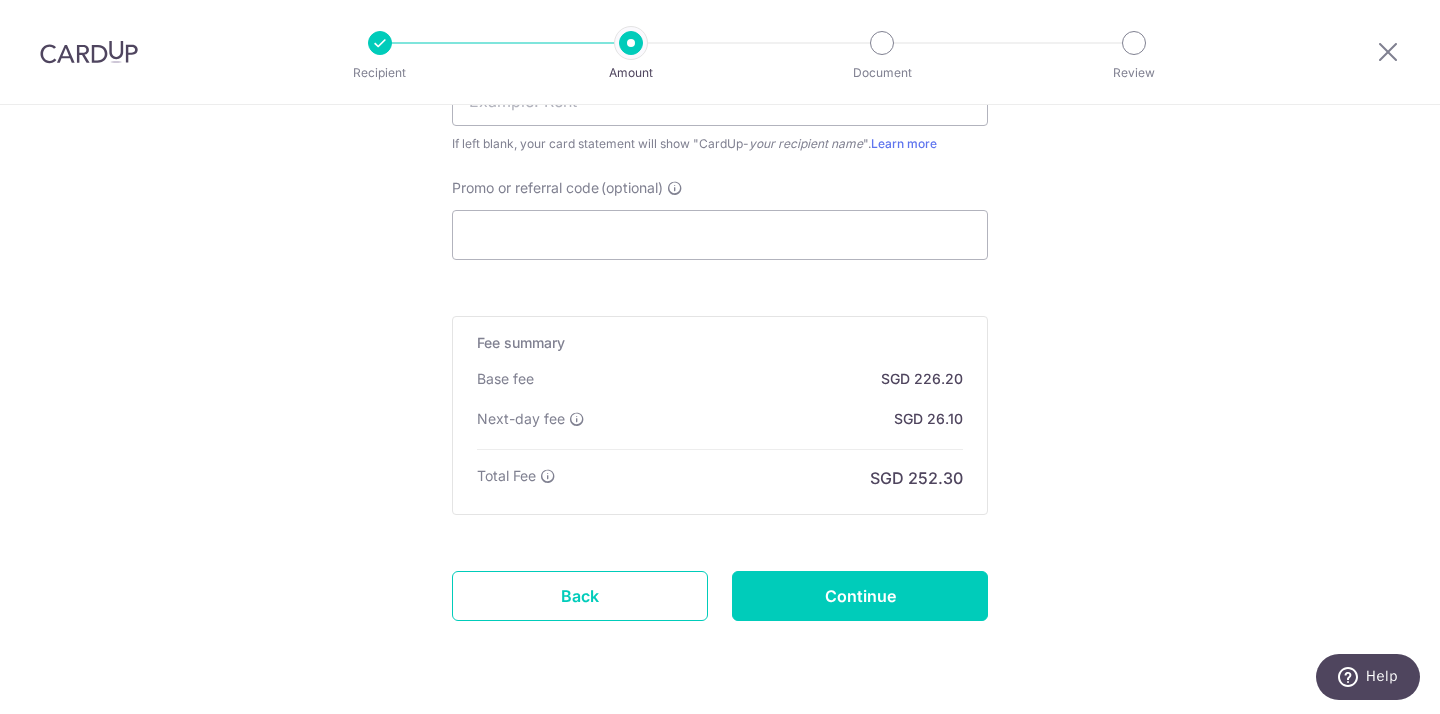 scroll, scrollTop: 1465, scrollLeft: 0, axis: vertical 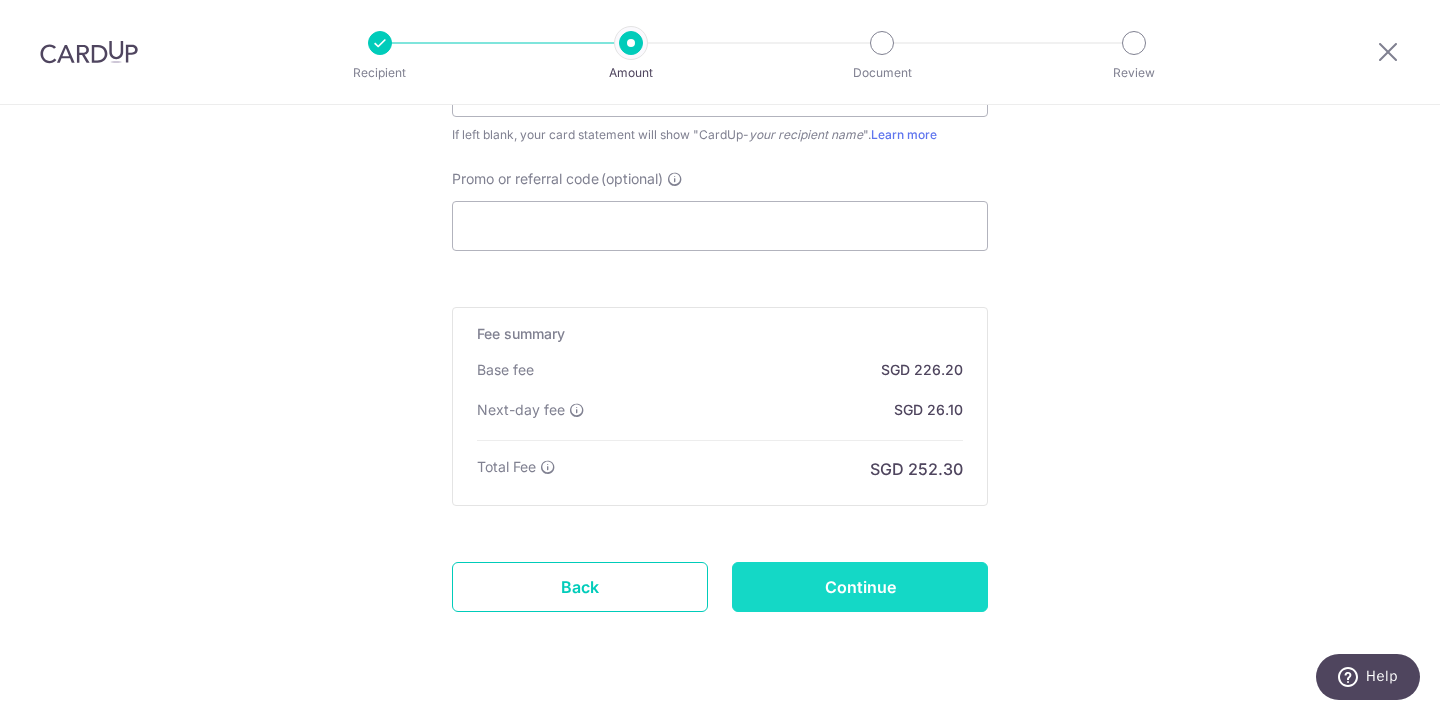 click on "Continue" at bounding box center [860, 587] 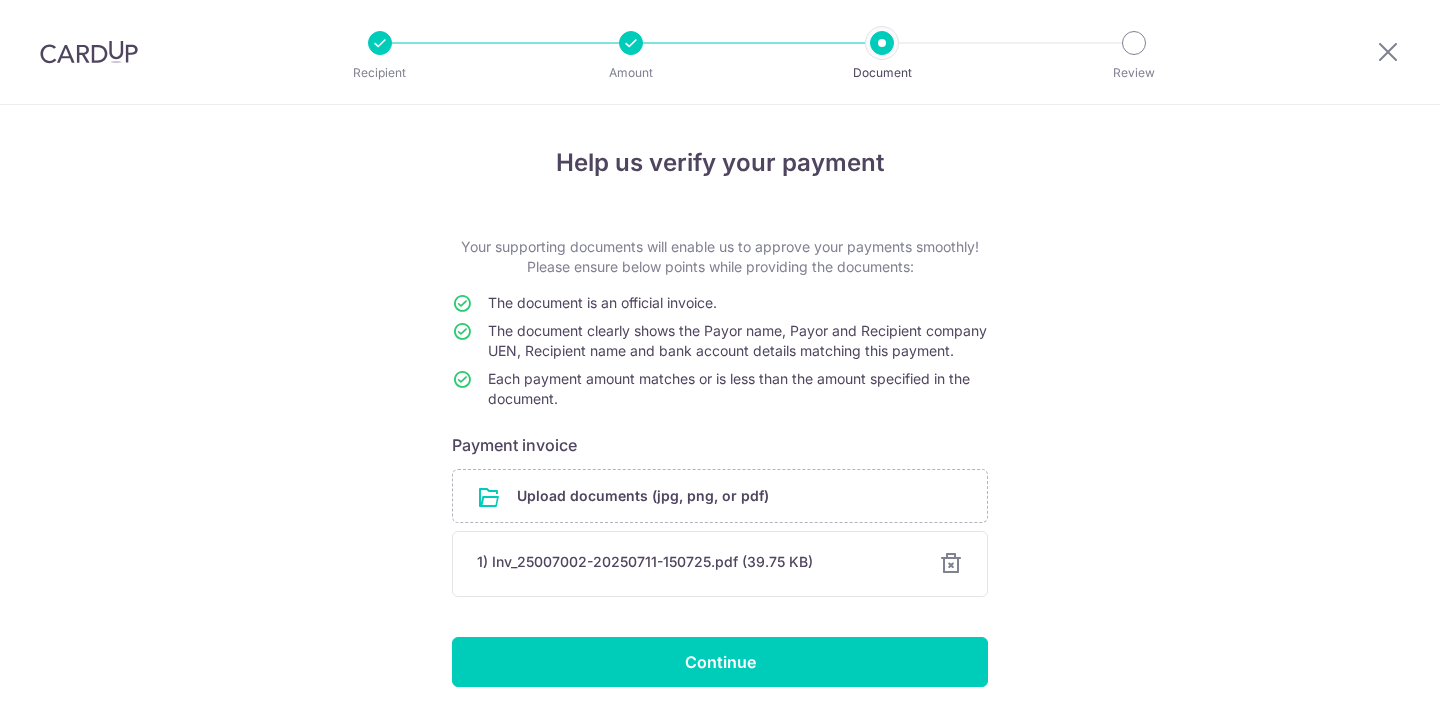 scroll, scrollTop: 0, scrollLeft: 0, axis: both 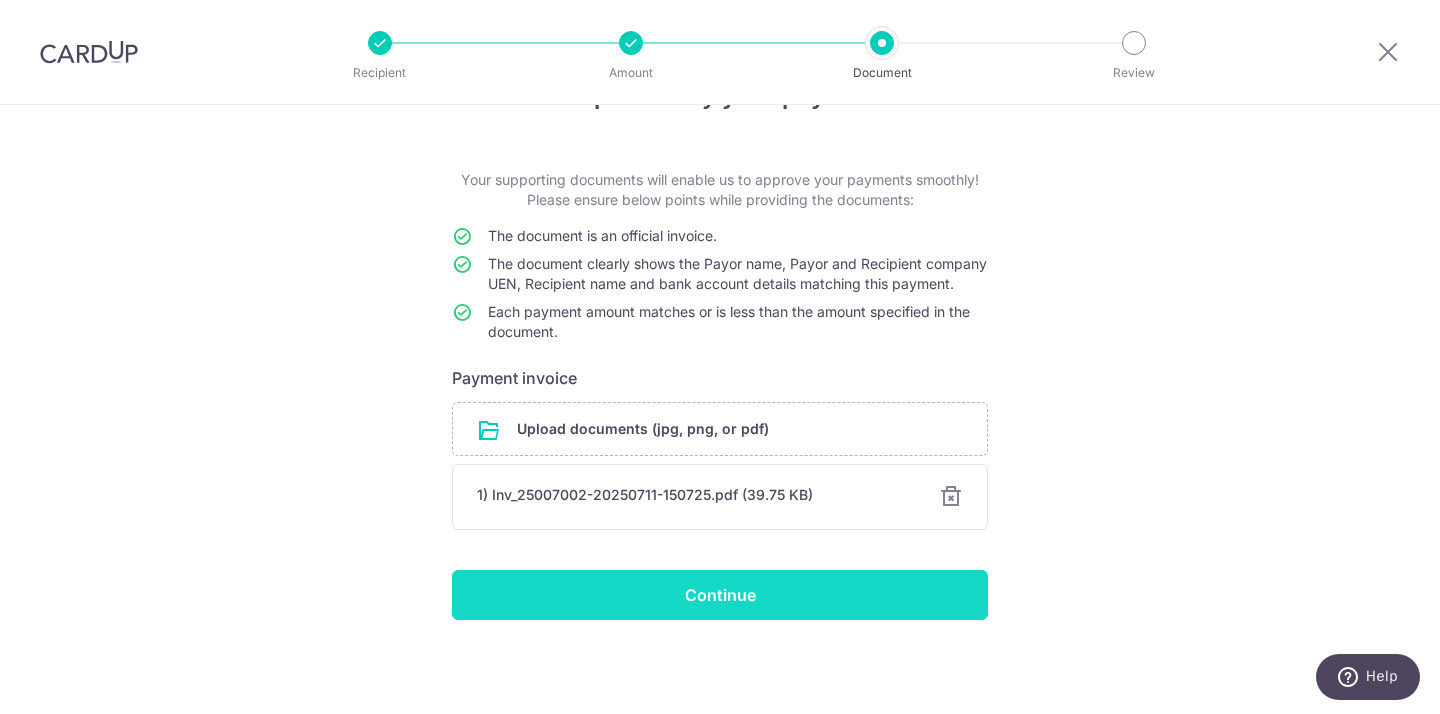click on "Continue" at bounding box center (720, 595) 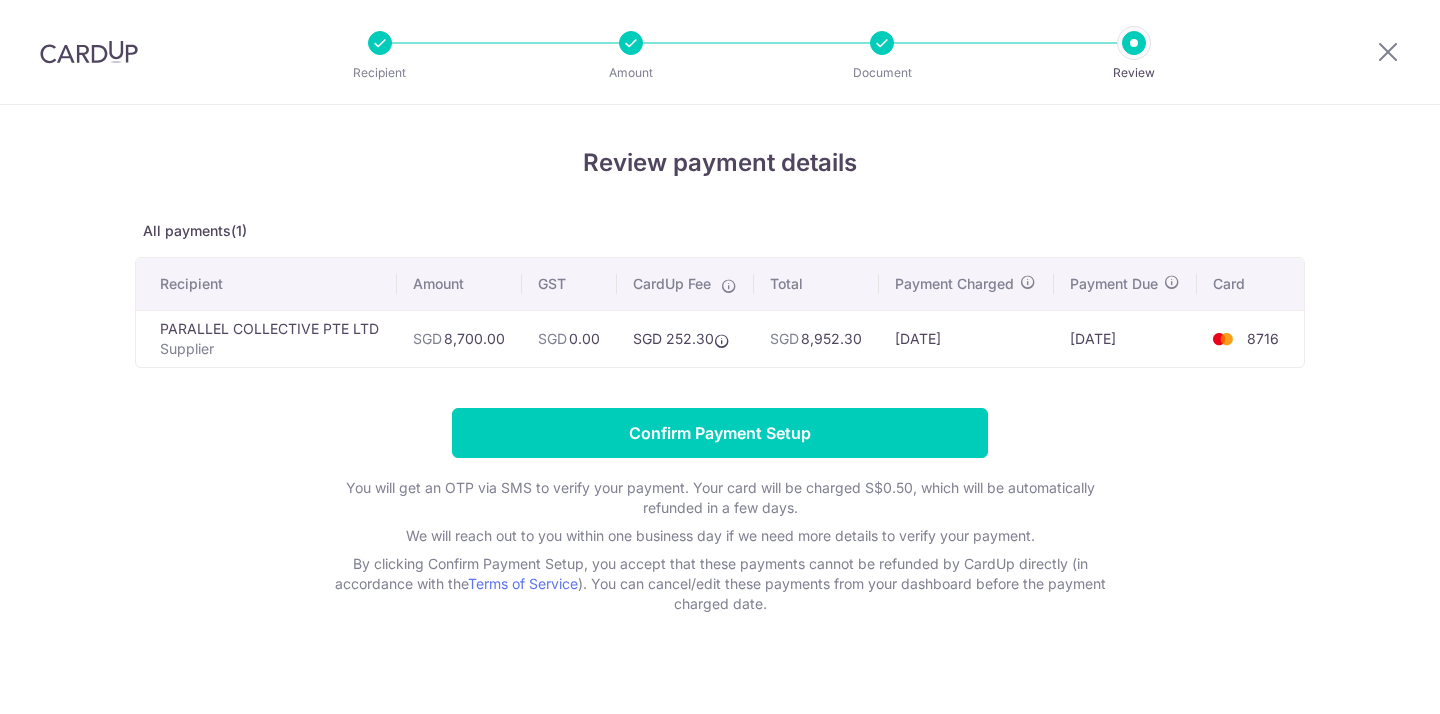 scroll, scrollTop: 0, scrollLeft: 0, axis: both 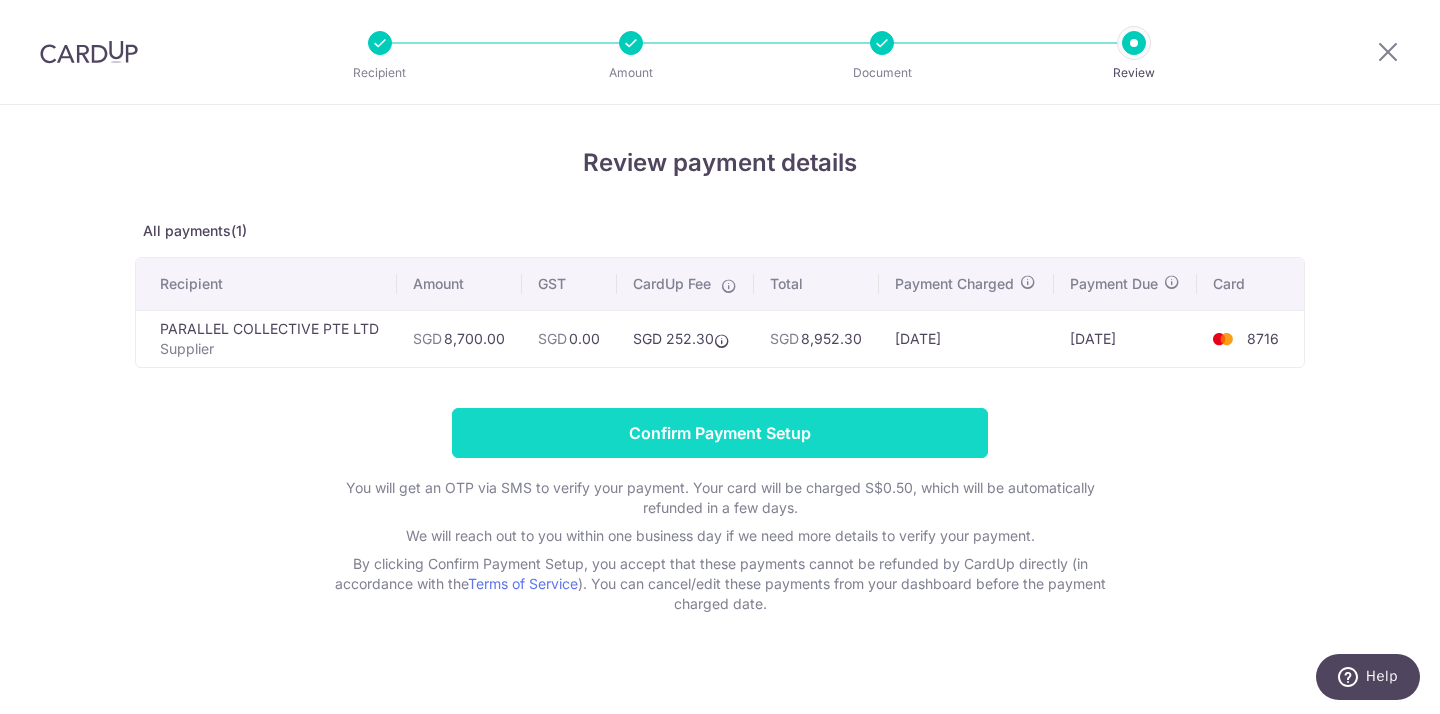click on "Confirm Payment Setup" at bounding box center [720, 433] 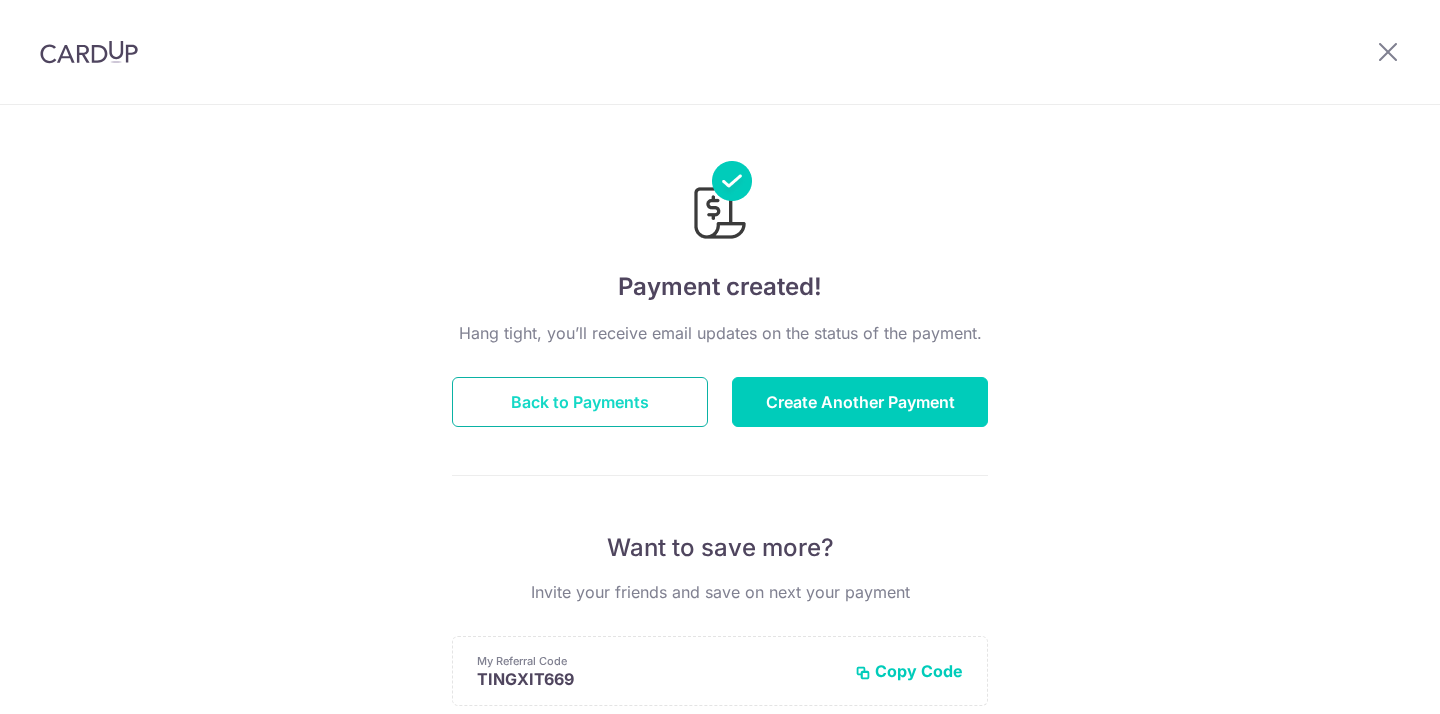 scroll, scrollTop: 0, scrollLeft: 0, axis: both 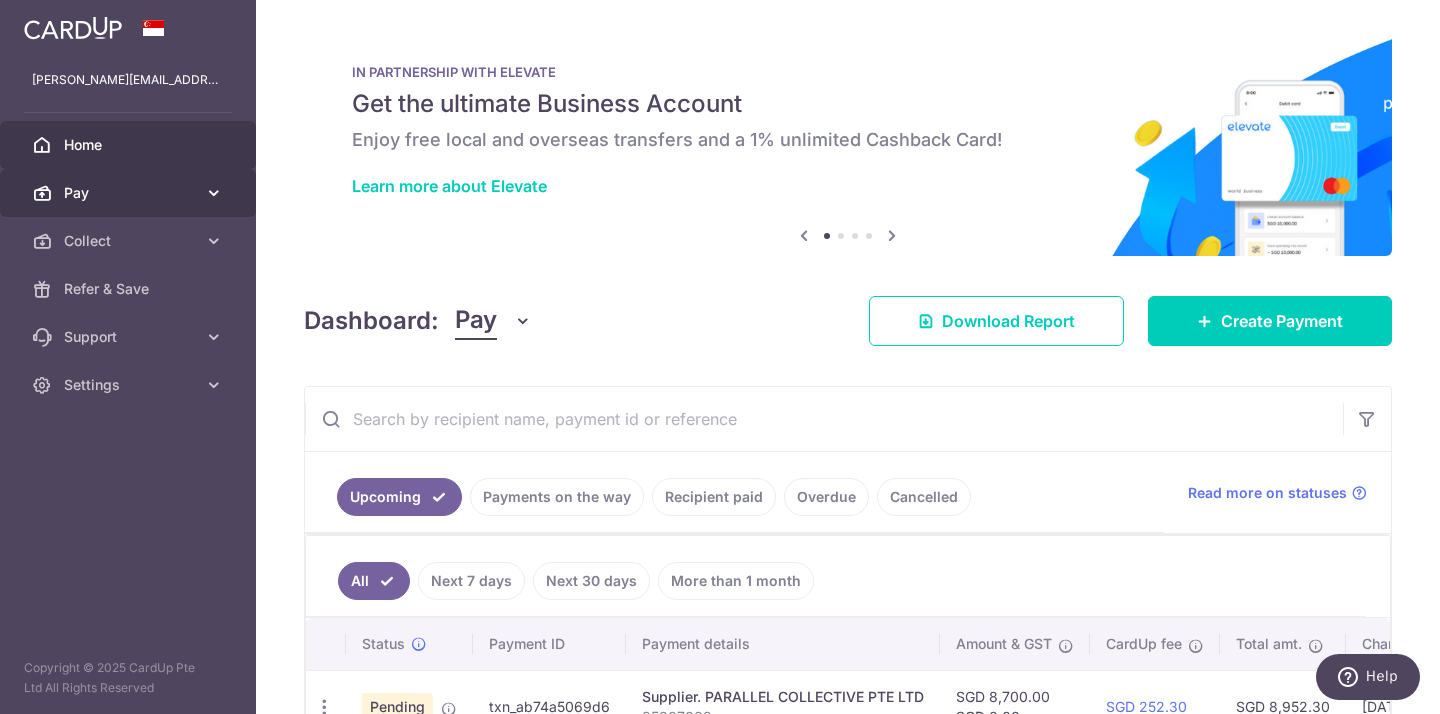 click on "Pay" at bounding box center [128, 193] 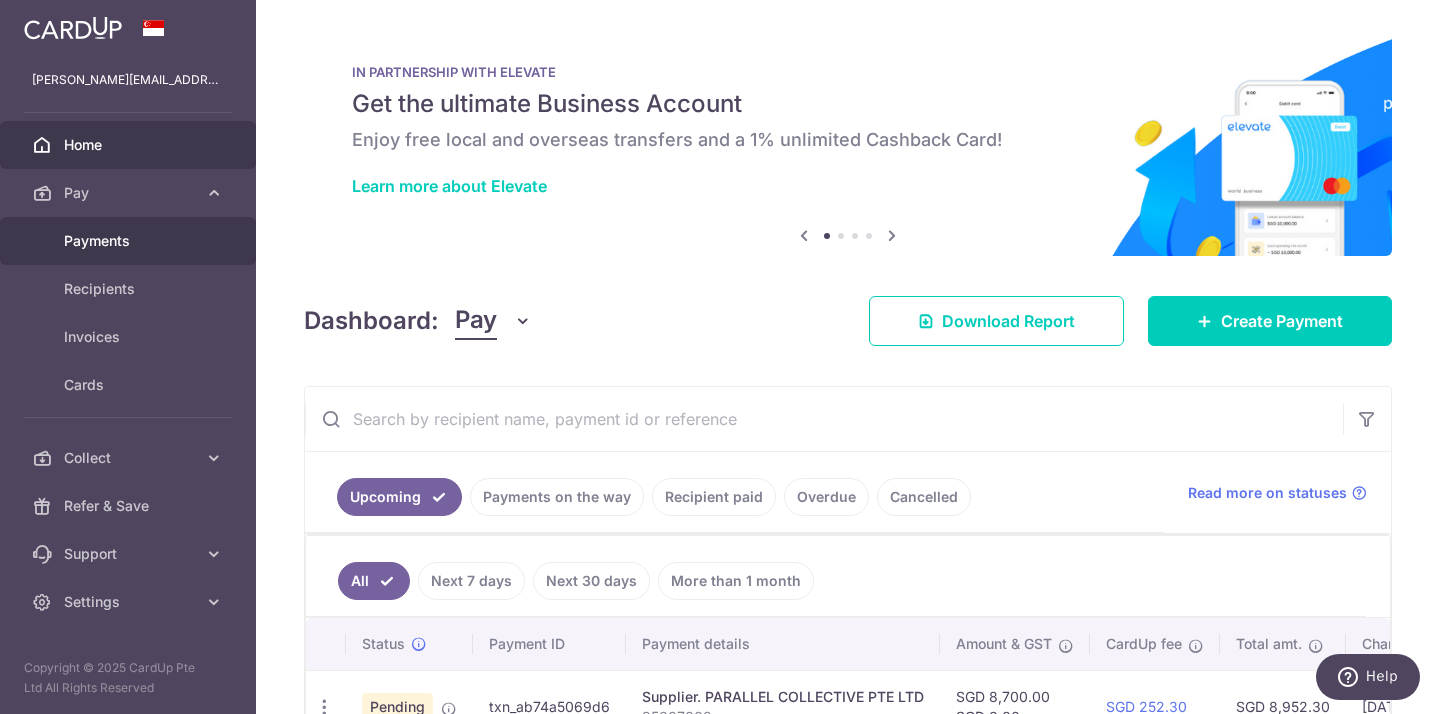 click on "Payments" at bounding box center [128, 241] 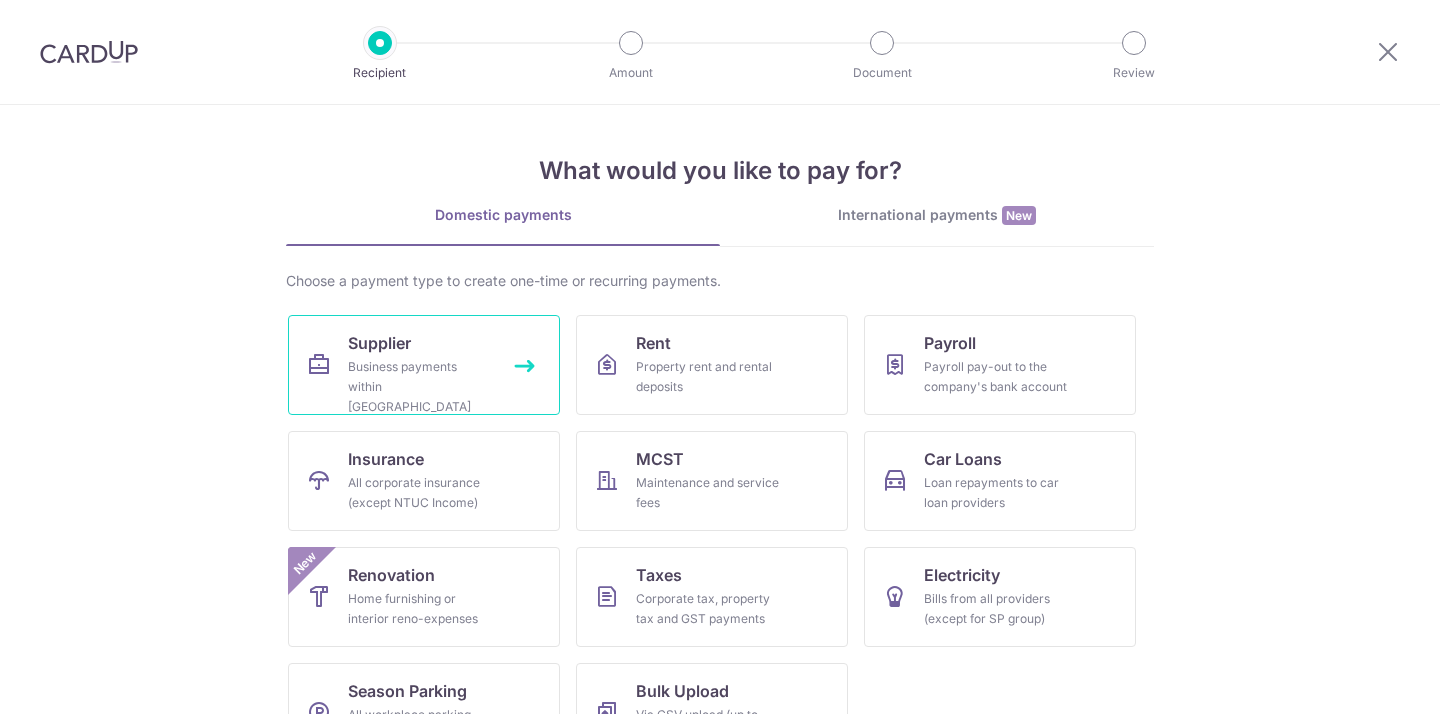 scroll, scrollTop: 0, scrollLeft: 0, axis: both 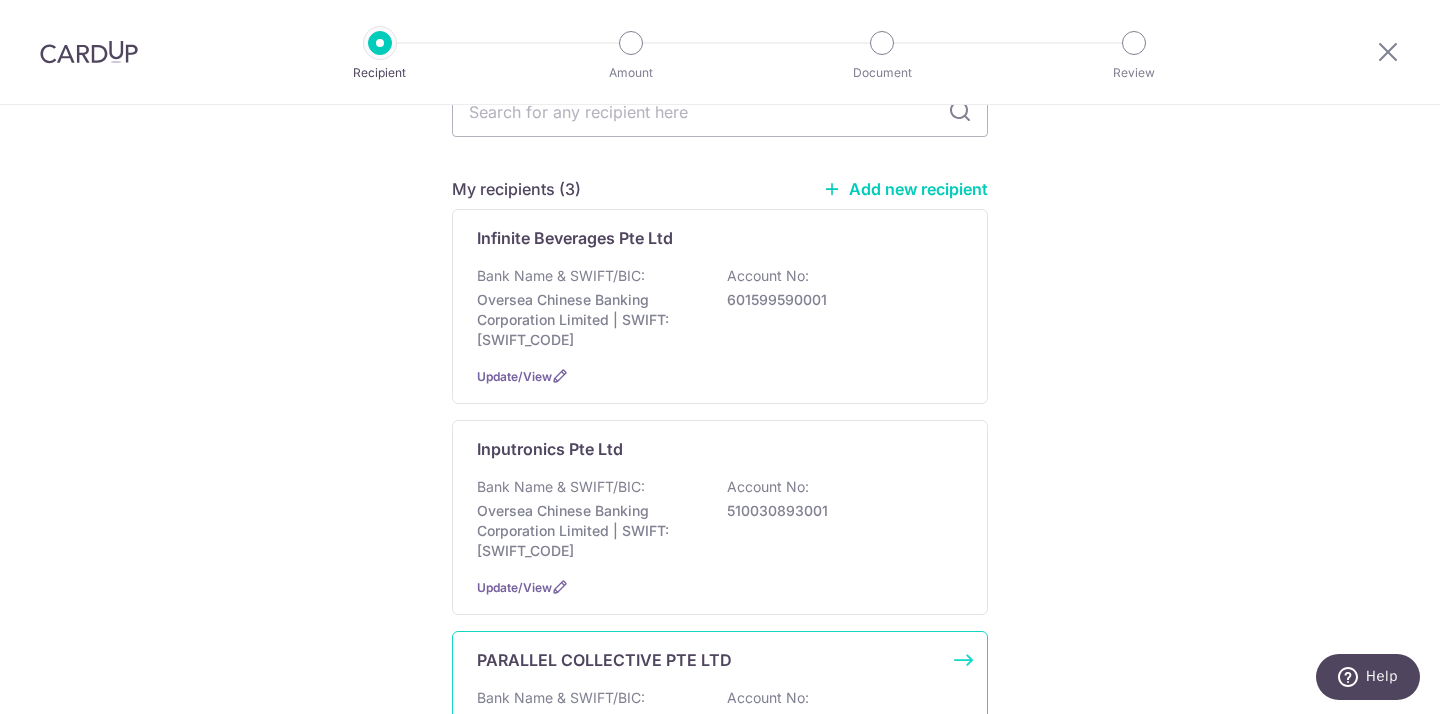 click on "PARALLEL COLLECTIVE PTE LTD
Bank Name & SWIFT/BIC:
Oversea Chinese Banking Corporation Limited | SWIFT: OCBCSGSGXXX
Account No:
601085947001
Update/View" at bounding box center [720, 728] 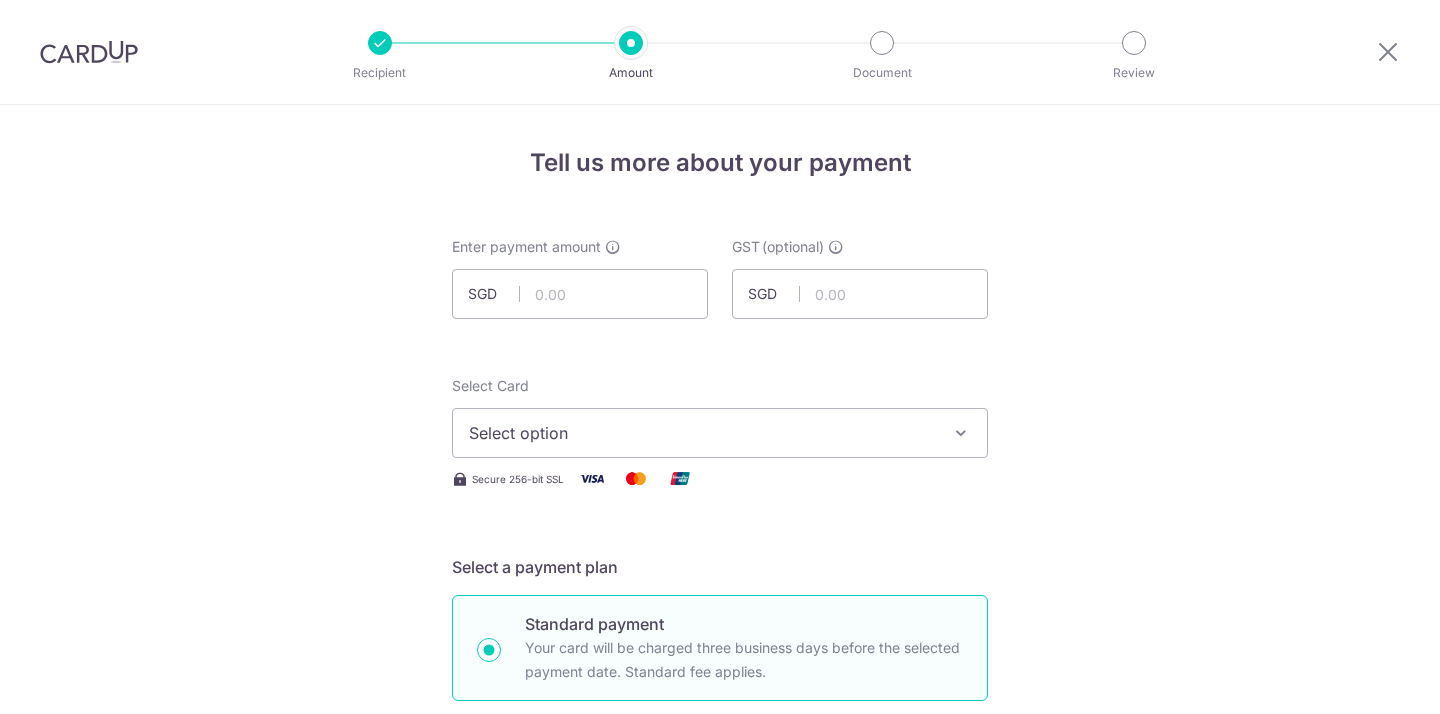 scroll, scrollTop: 0, scrollLeft: 0, axis: both 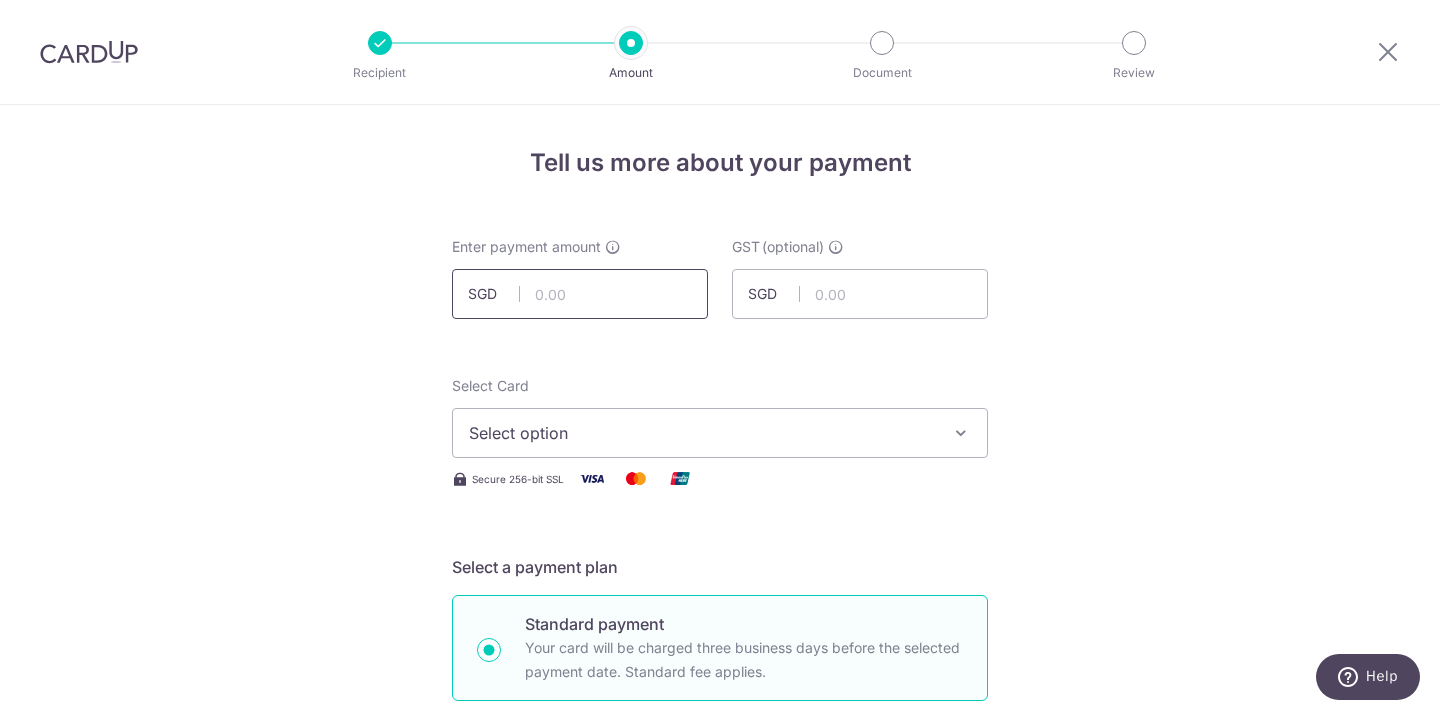 click at bounding box center [580, 294] 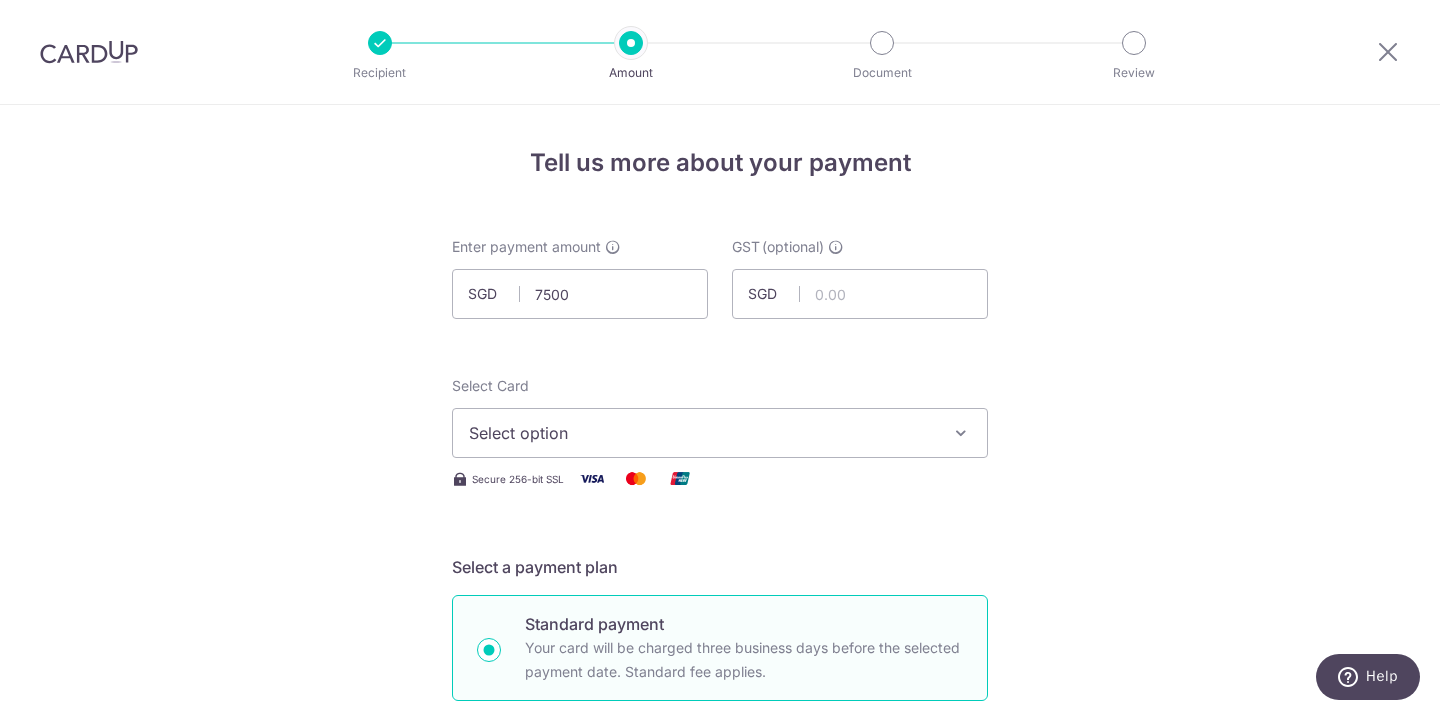 type on "7,500.00" 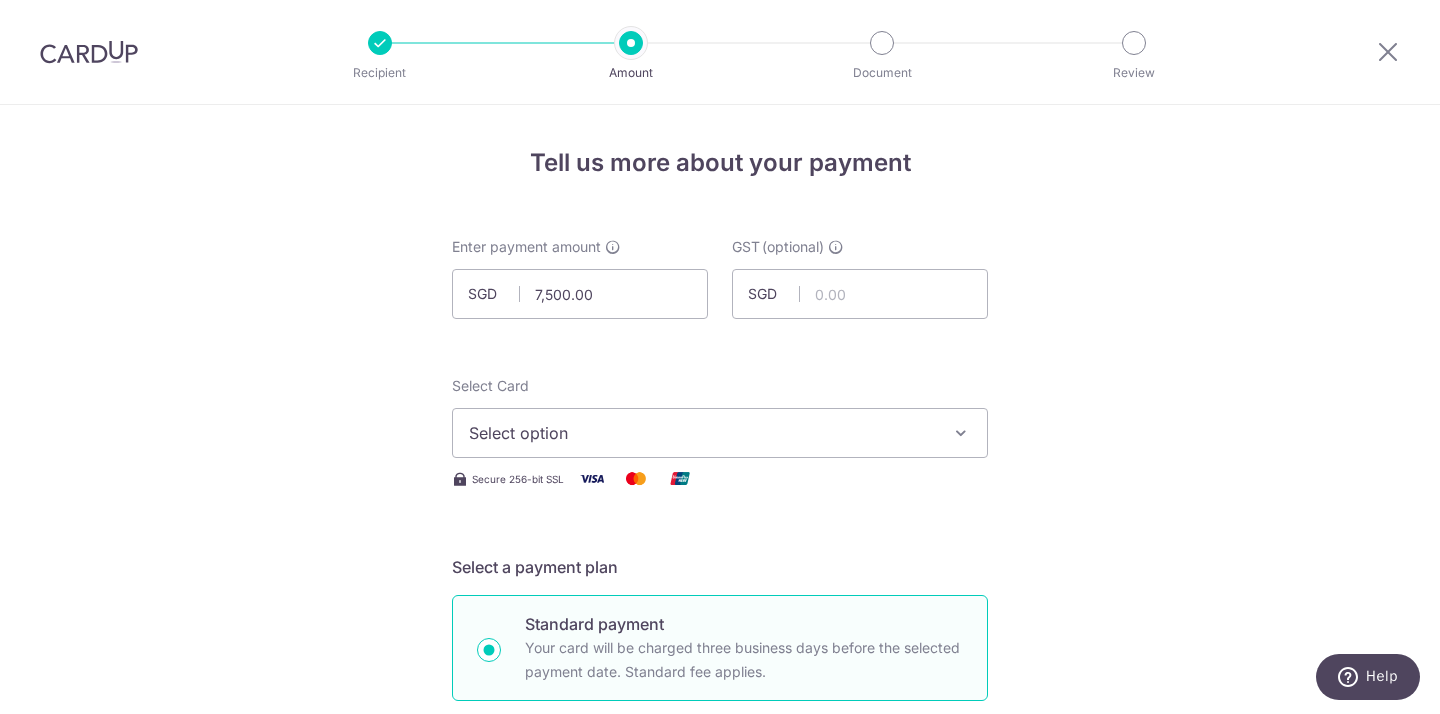 click on "Tell us more about your payment
Enter payment amount
SGD
7,500.00
7500.00
GST
(optional)
SGD
Select Card
Select option
Add credit card
Your Cards
**** 8006
**** 6933
**** 5185
**** 0262
**** 3504" at bounding box center [720, 1076] 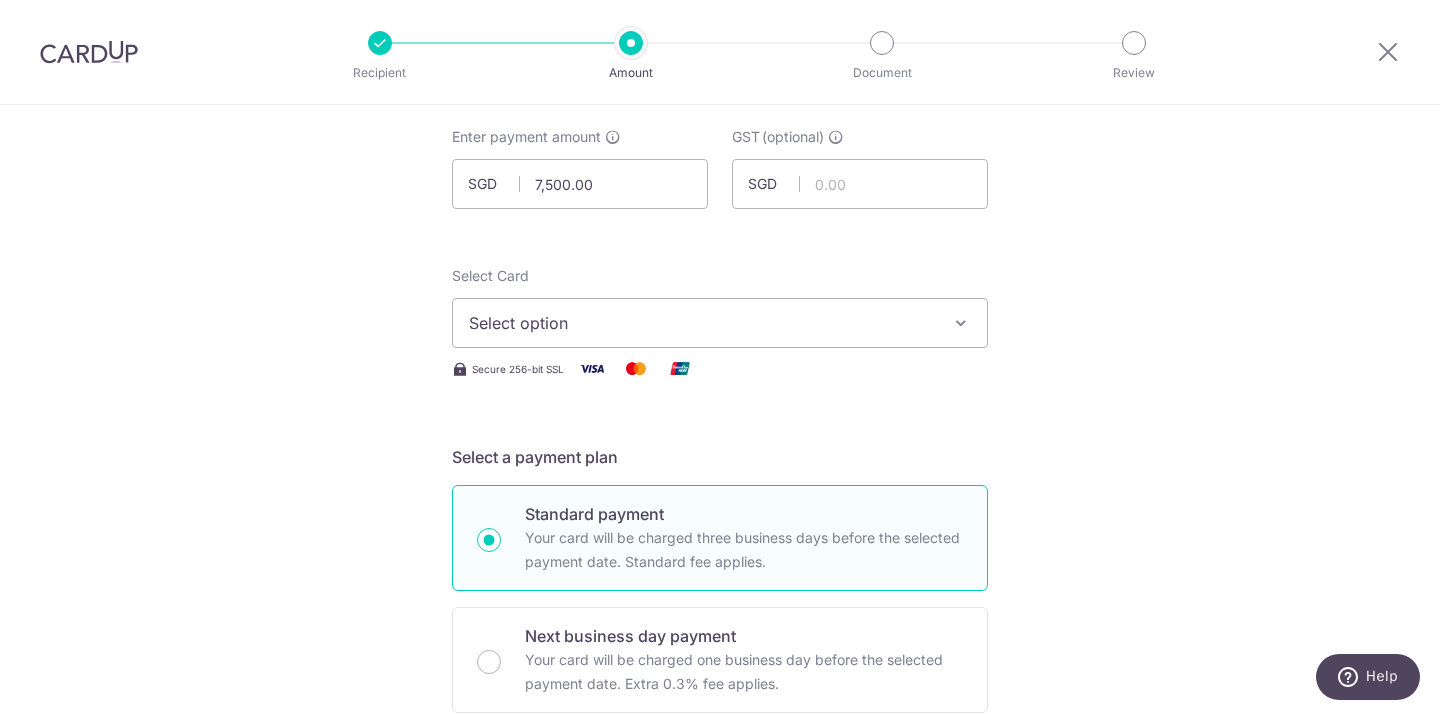 scroll, scrollTop: 146, scrollLeft: 0, axis: vertical 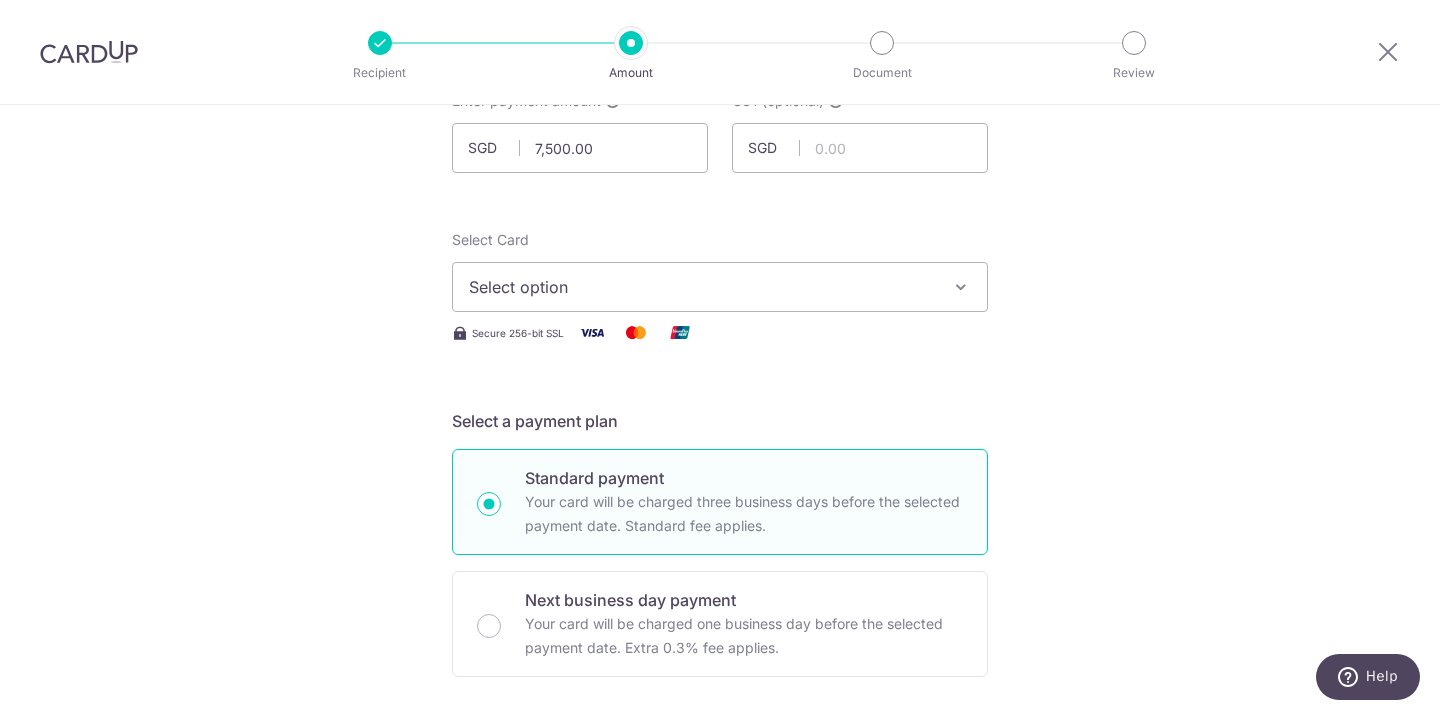 click on "Select option" at bounding box center (702, 287) 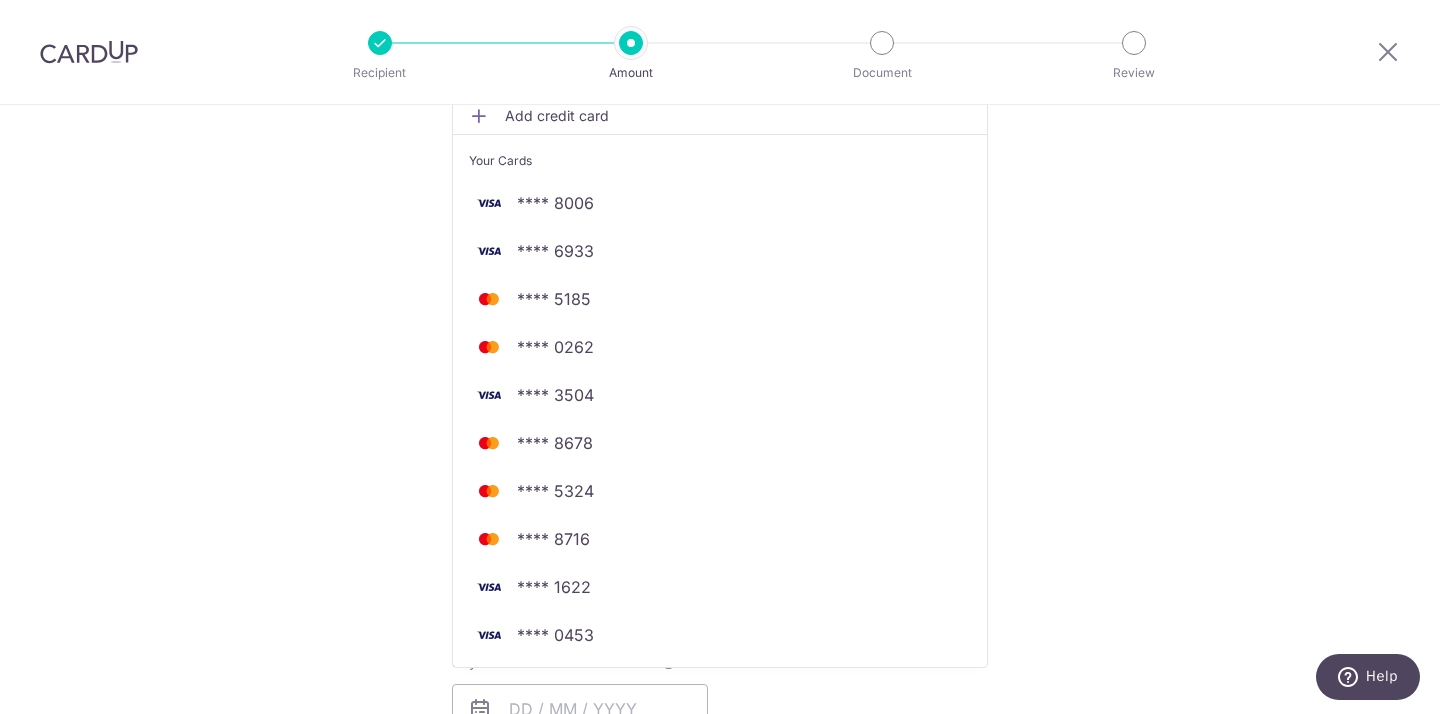 scroll, scrollTop: 415, scrollLeft: 0, axis: vertical 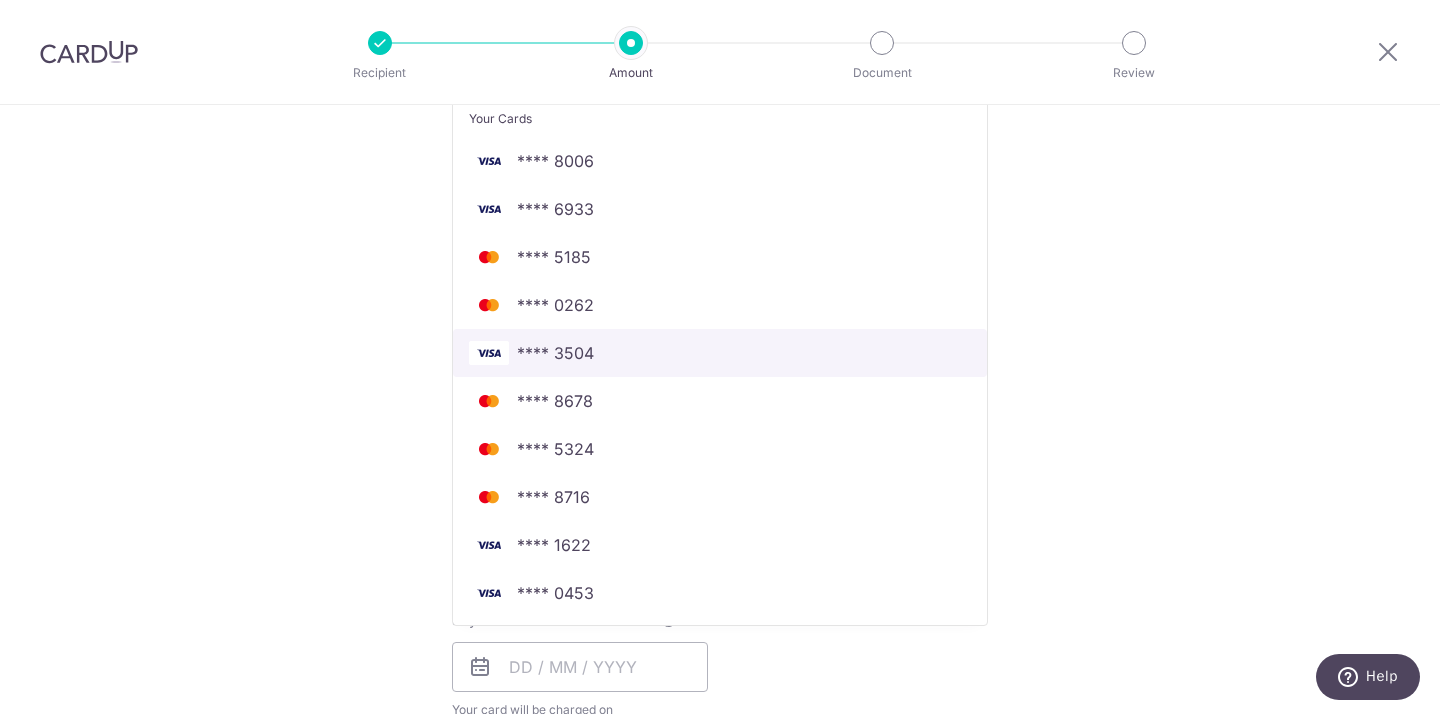 click on "**** 3504" at bounding box center (555, 353) 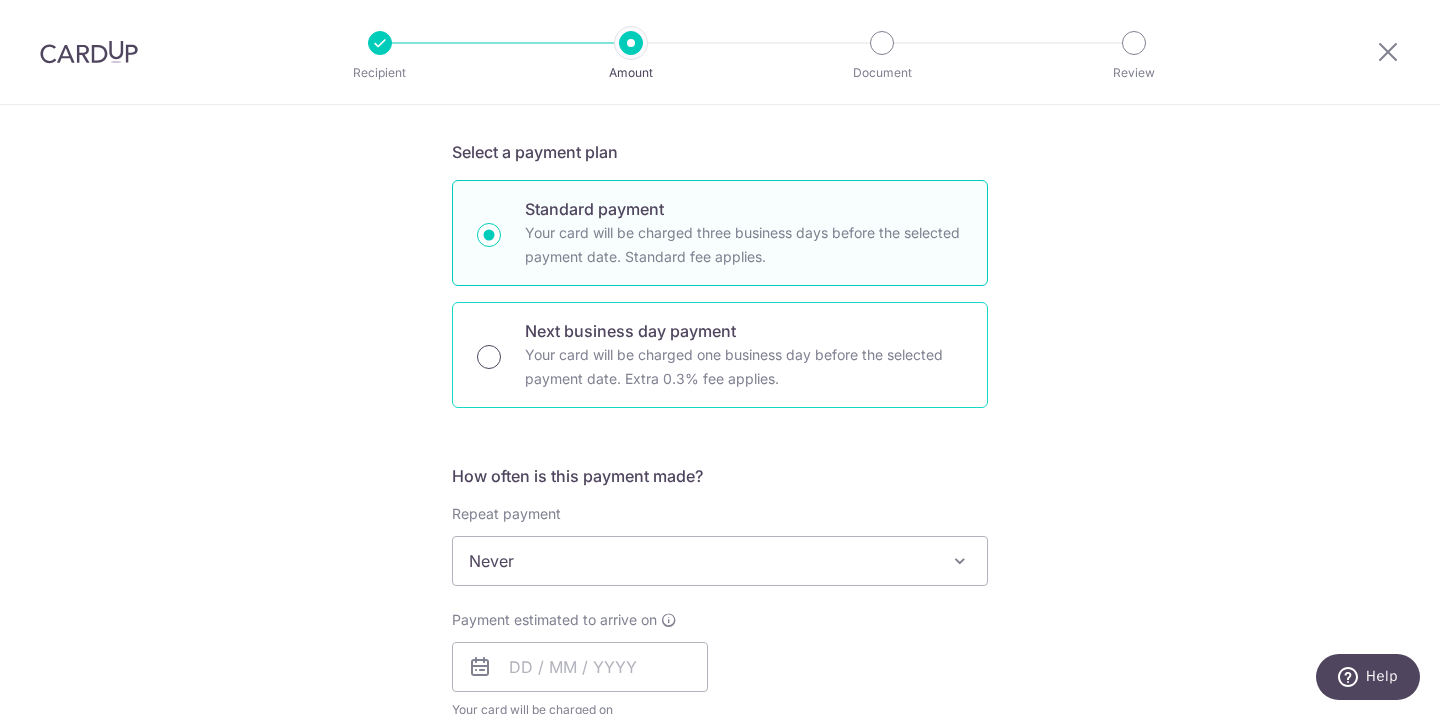 click on "Next business day payment
Your card will be charged one business day before the selected payment date. Extra 0.3% fee applies." at bounding box center (489, 357) 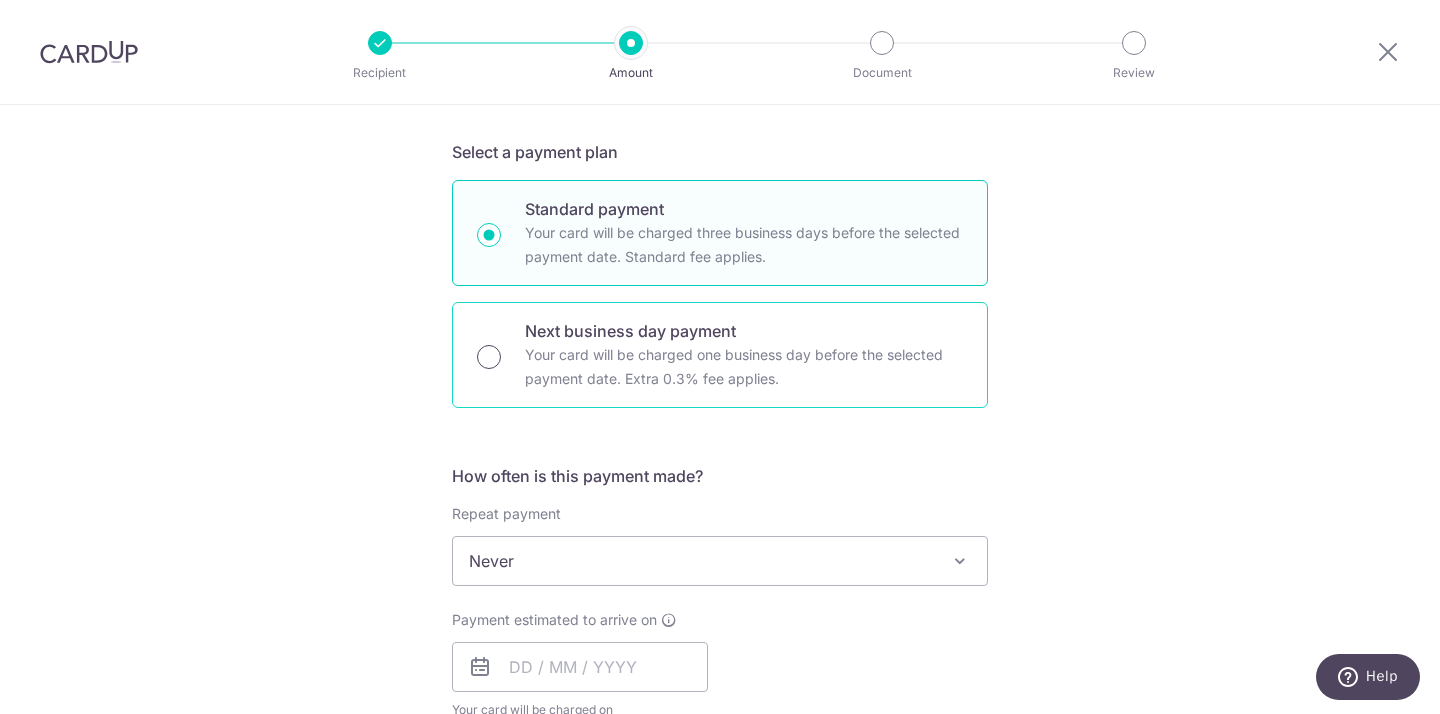 radio on "true" 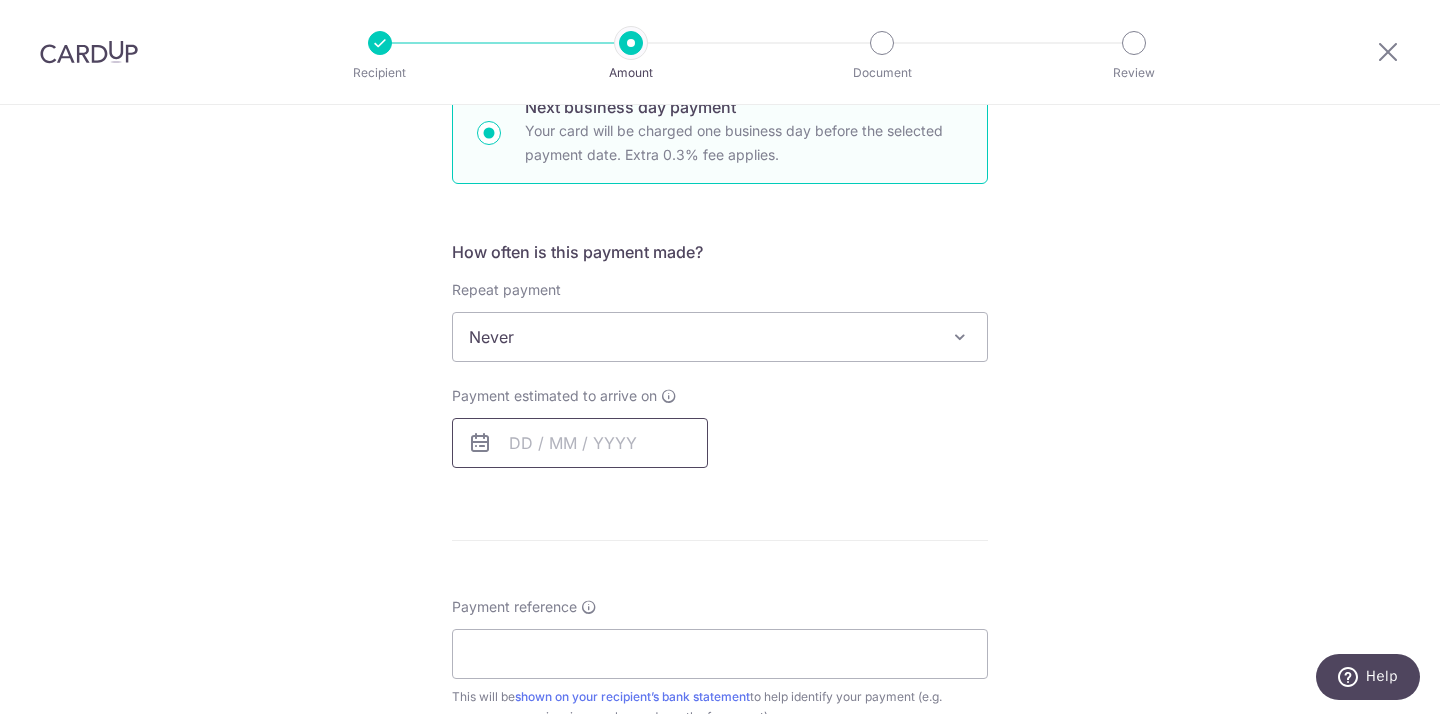 click at bounding box center [580, 443] 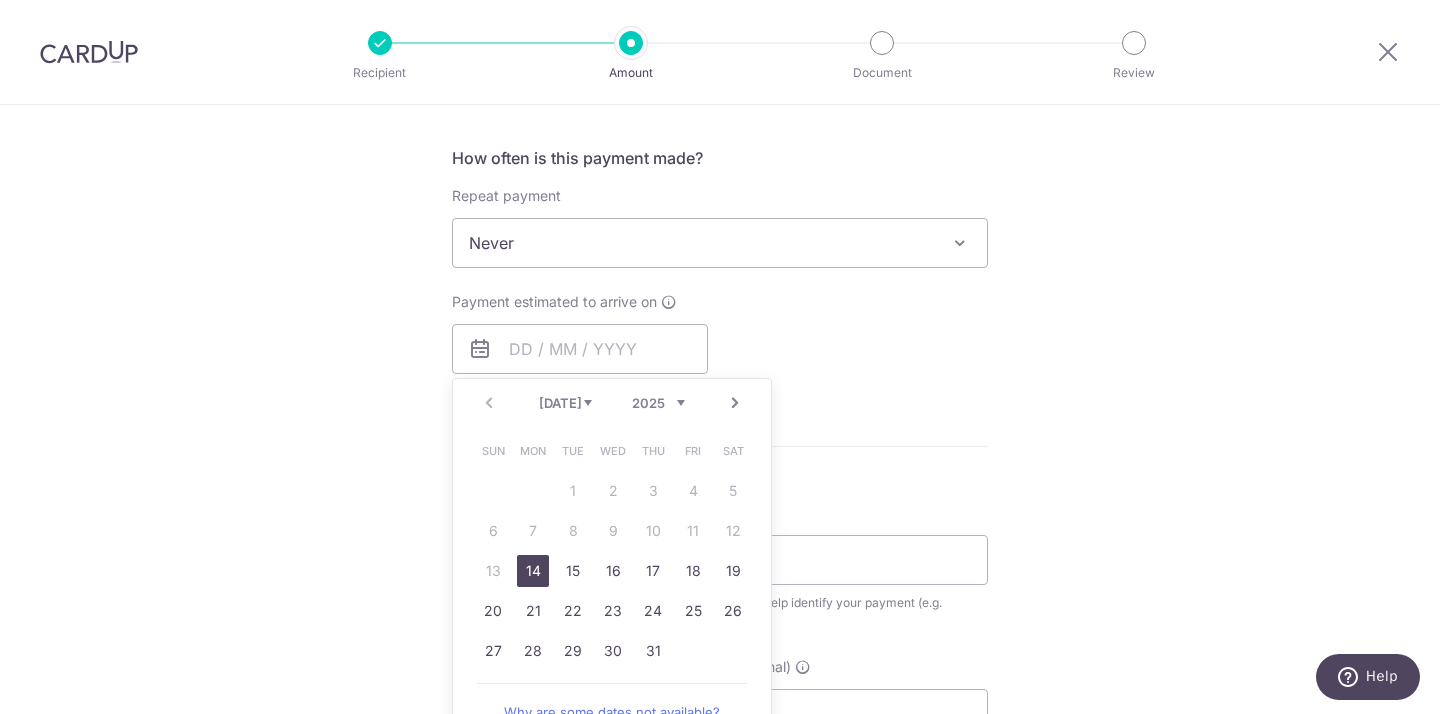 click on "14" at bounding box center [533, 571] 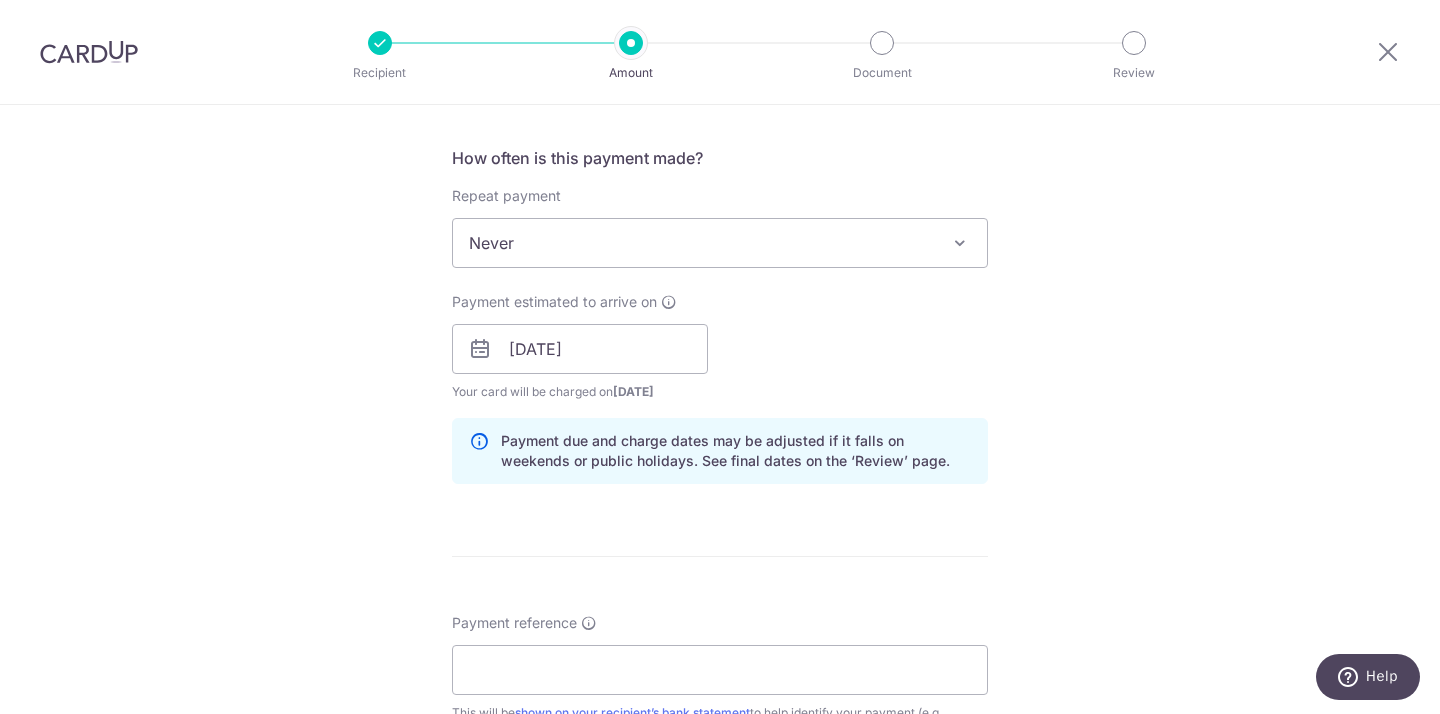 scroll, scrollTop: 844, scrollLeft: 0, axis: vertical 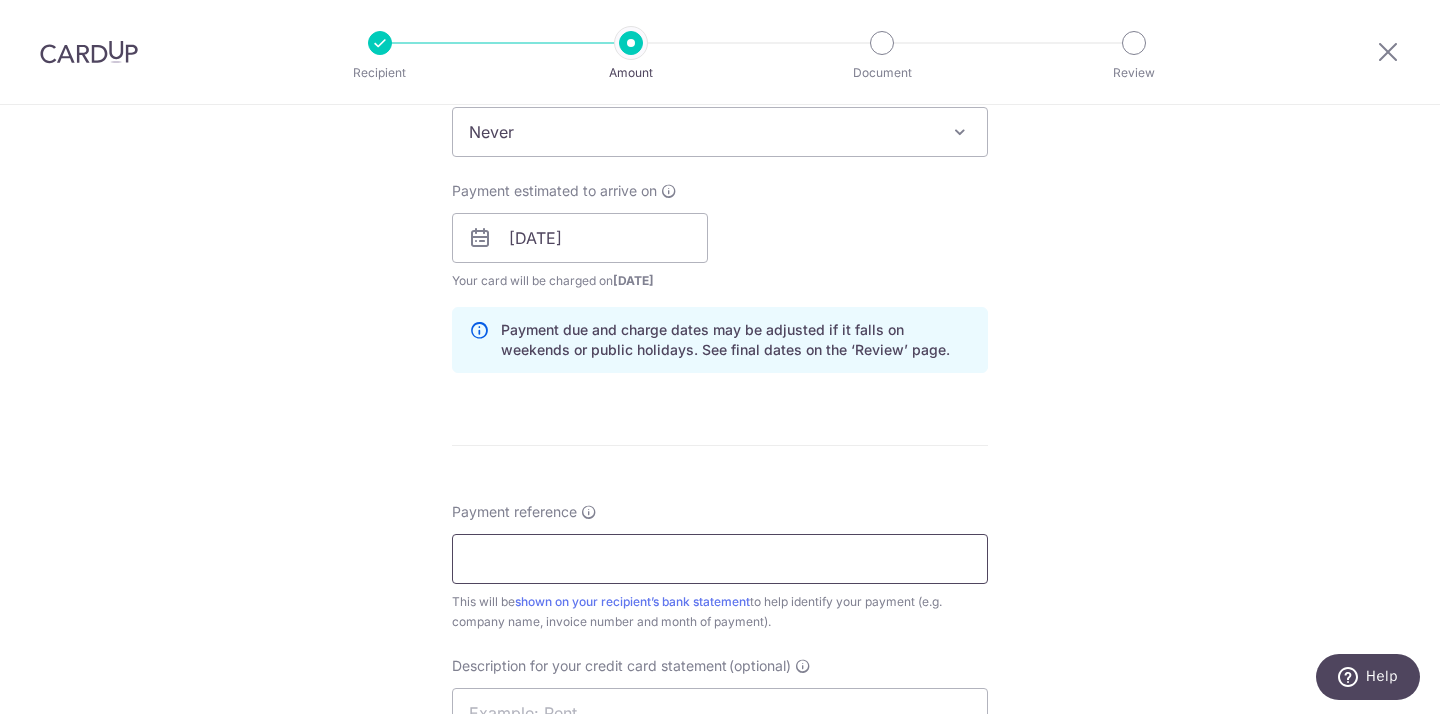 click on "Payment reference" at bounding box center (720, 559) 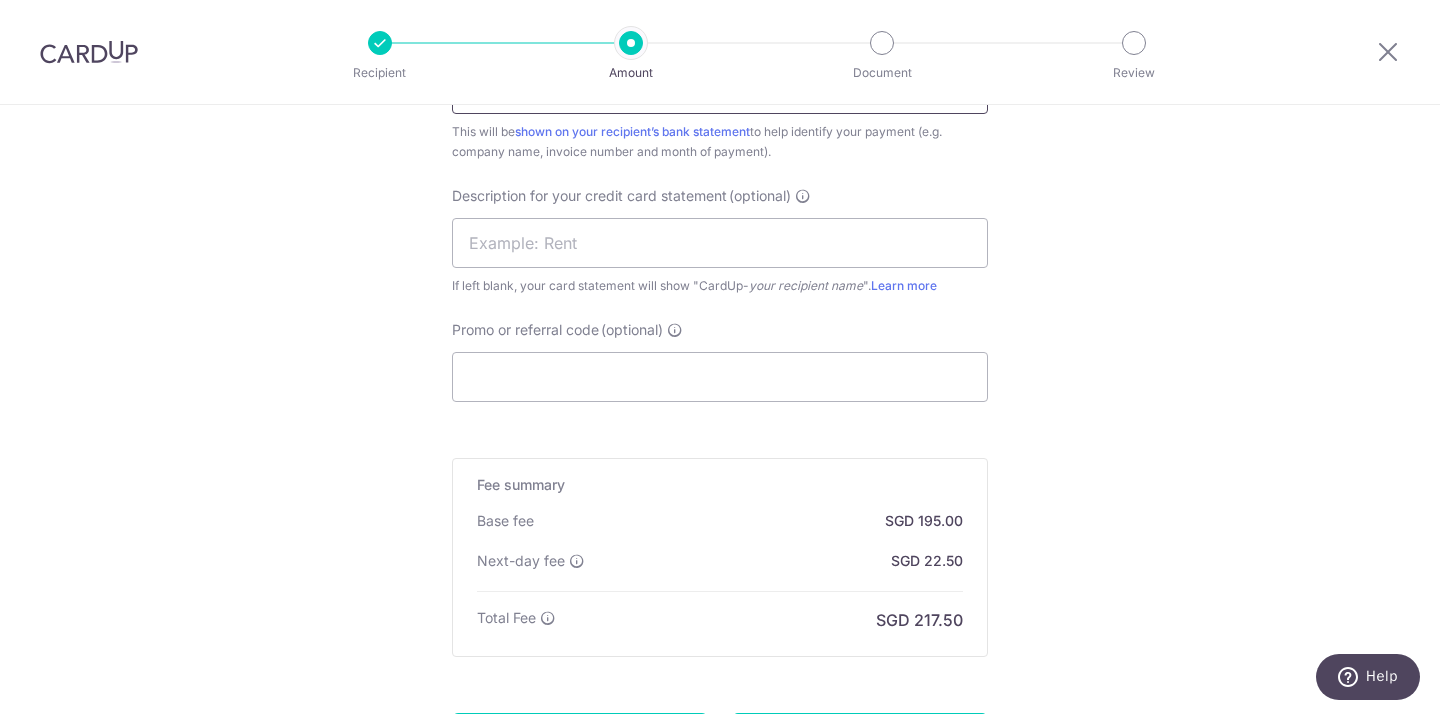 scroll, scrollTop: 1350, scrollLeft: 0, axis: vertical 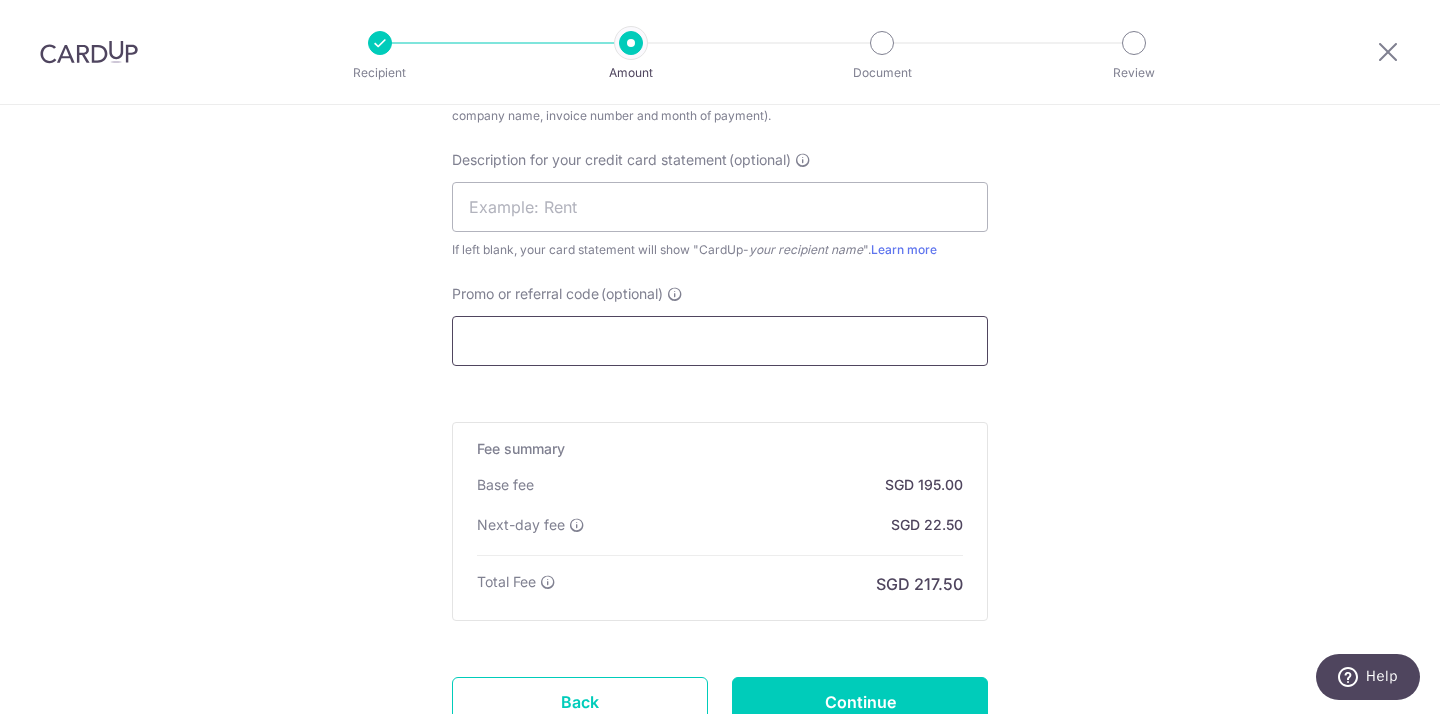 type on "250070032" 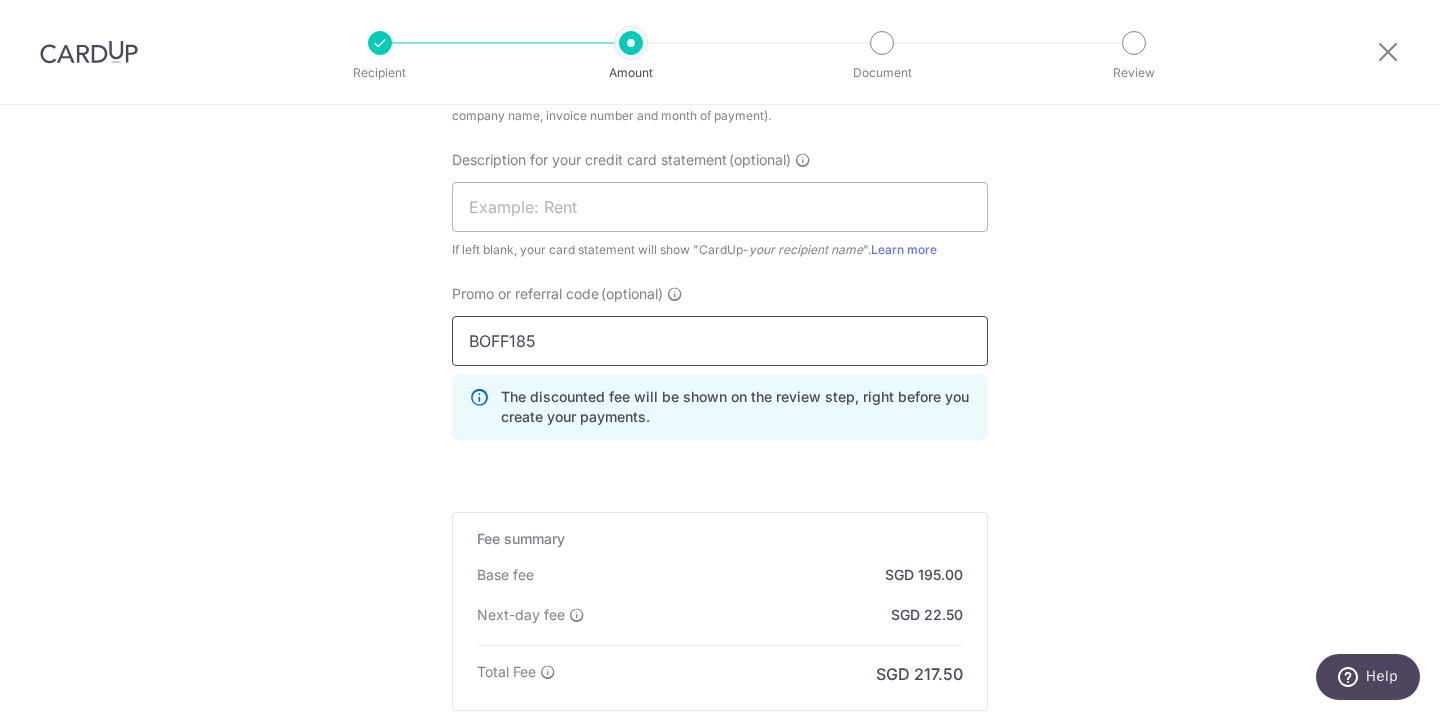 scroll, scrollTop: 1512, scrollLeft: 0, axis: vertical 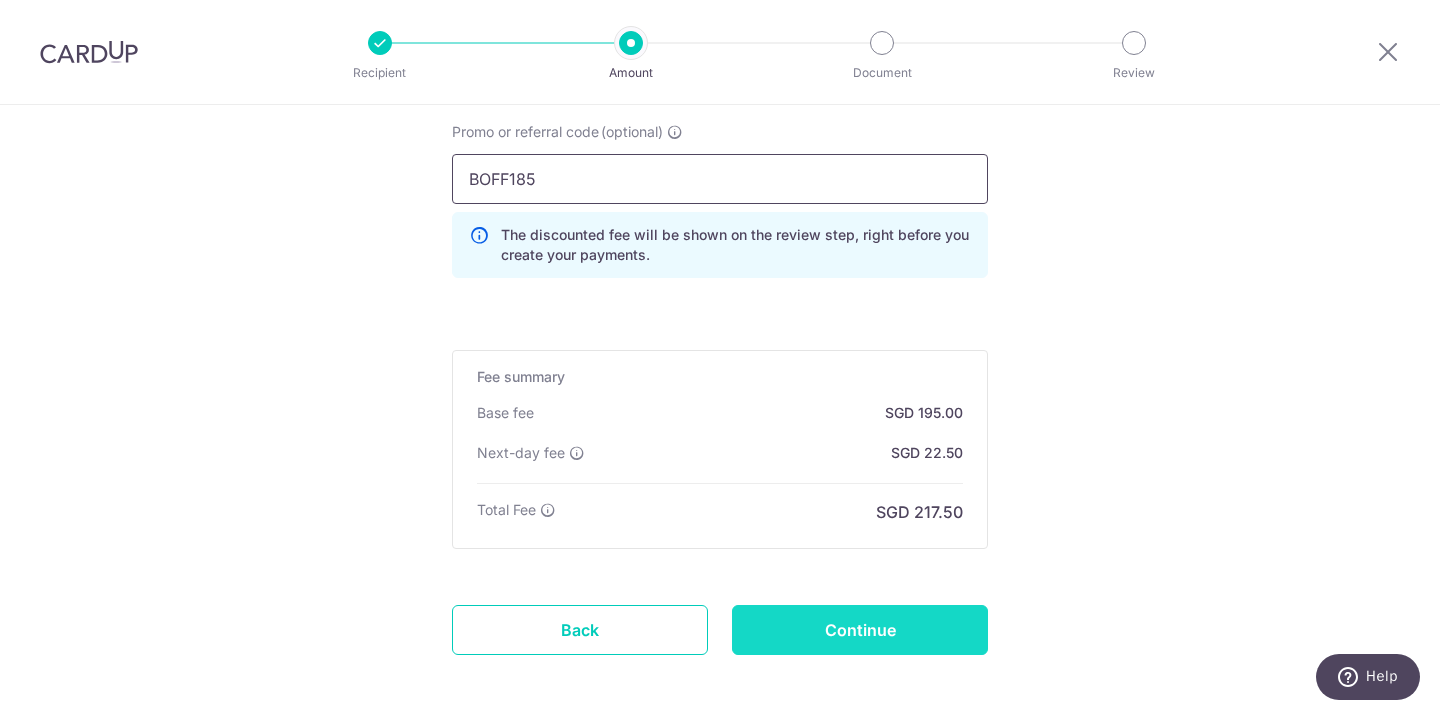 type on "BOFF185" 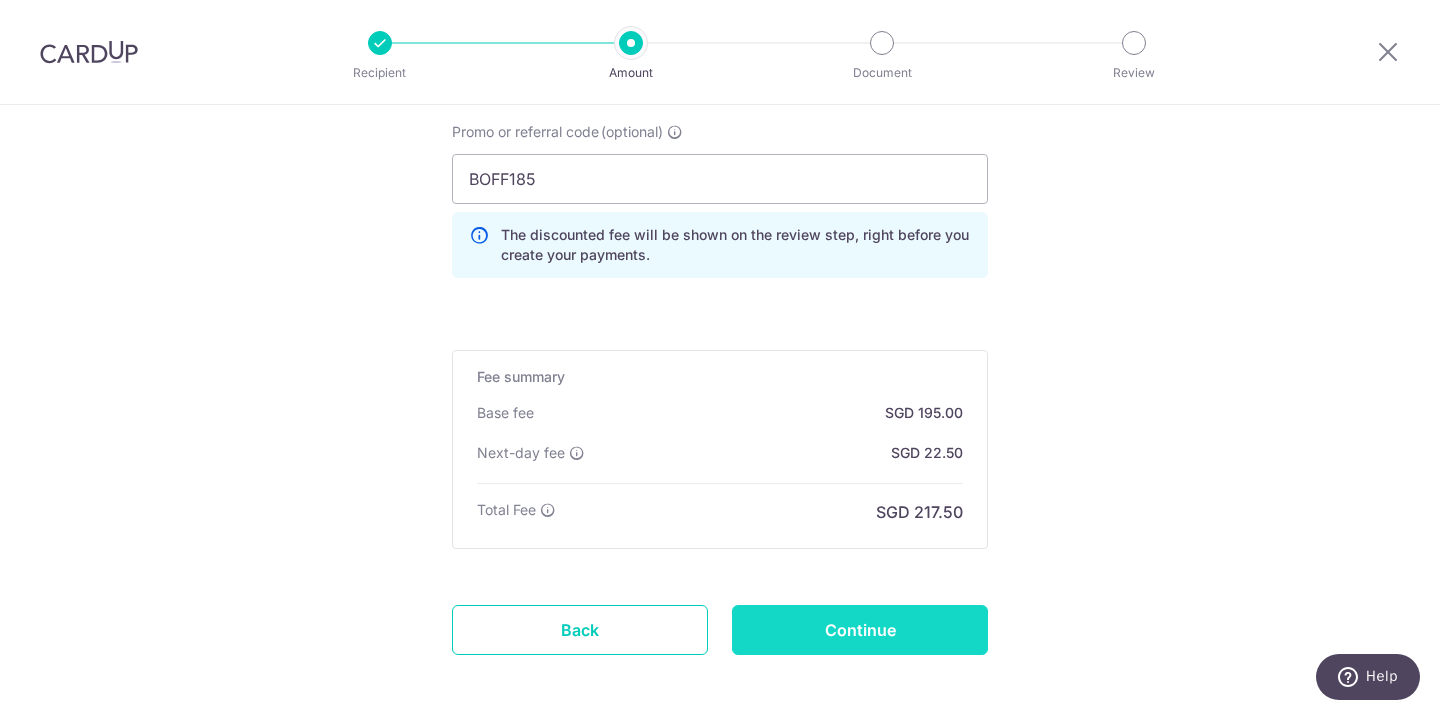click on "Continue" at bounding box center (860, 630) 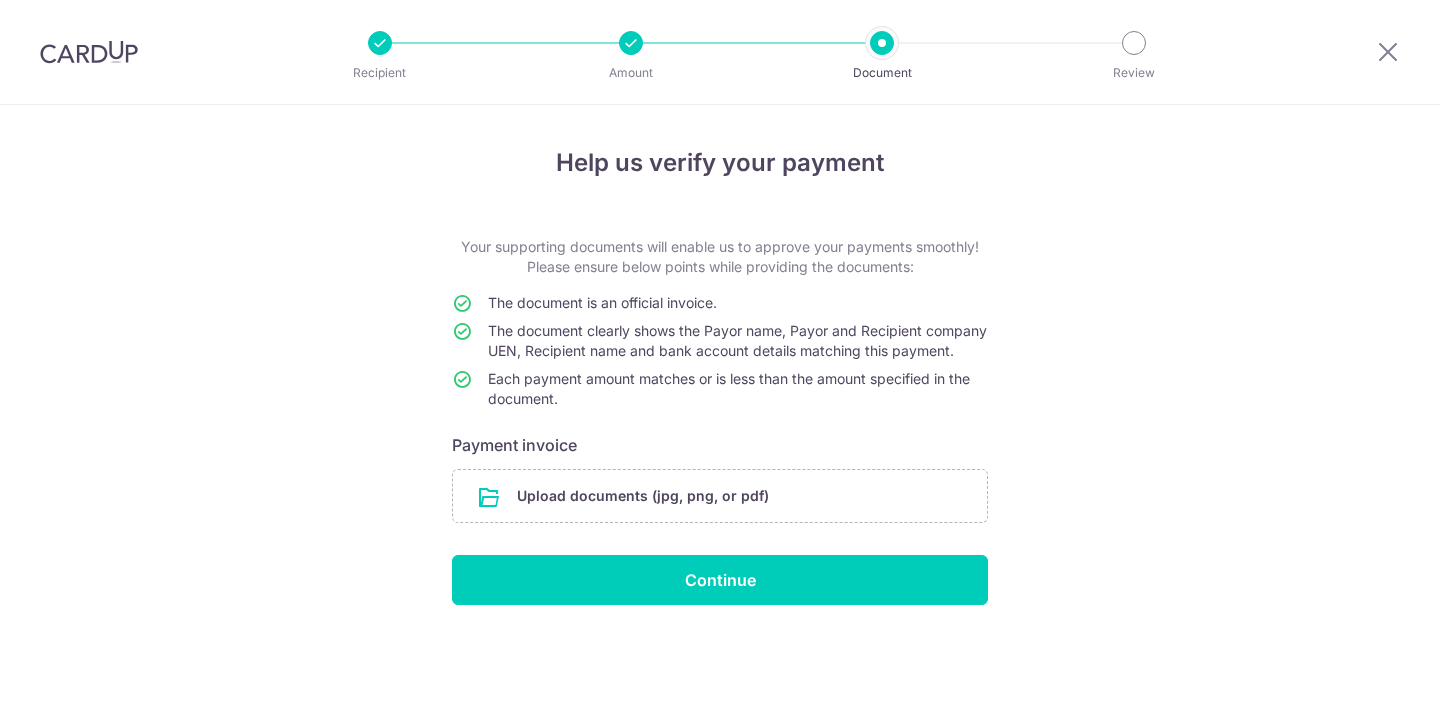 scroll, scrollTop: 0, scrollLeft: 0, axis: both 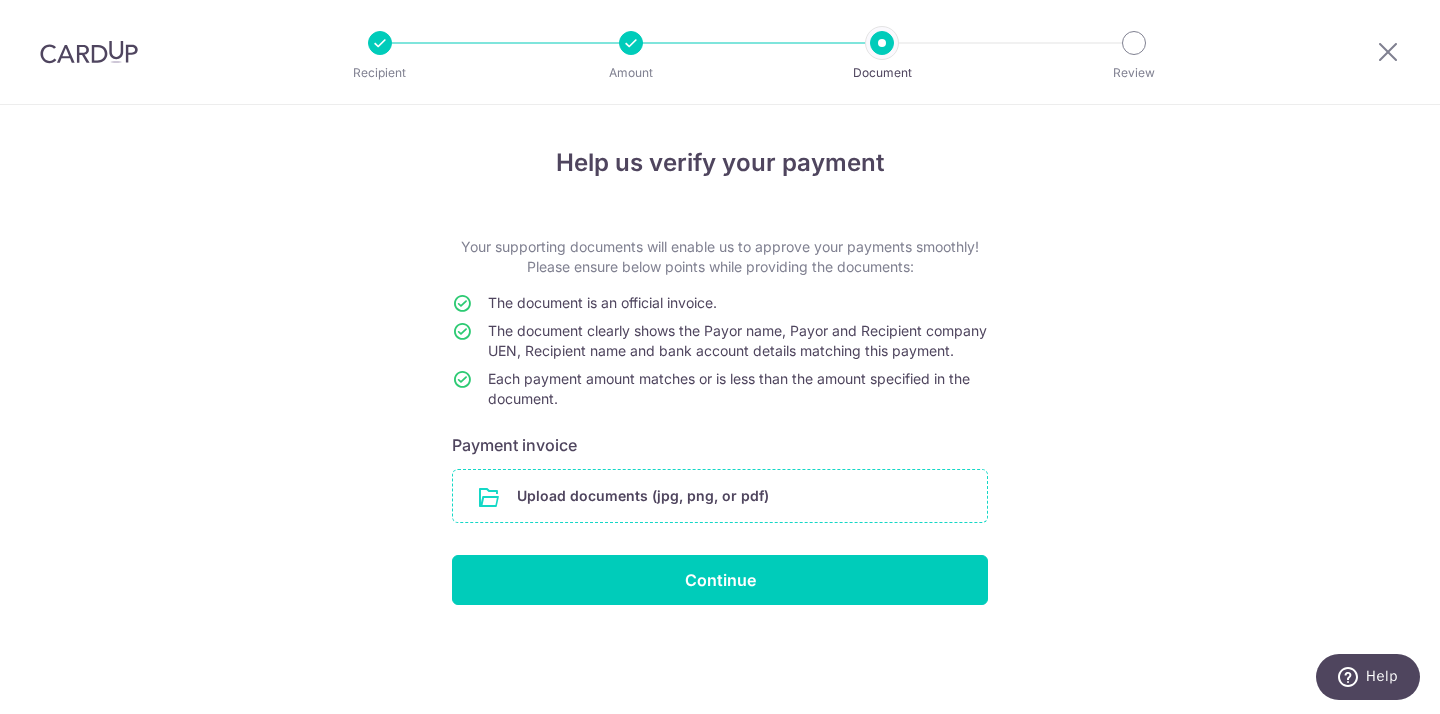 click at bounding box center (720, 496) 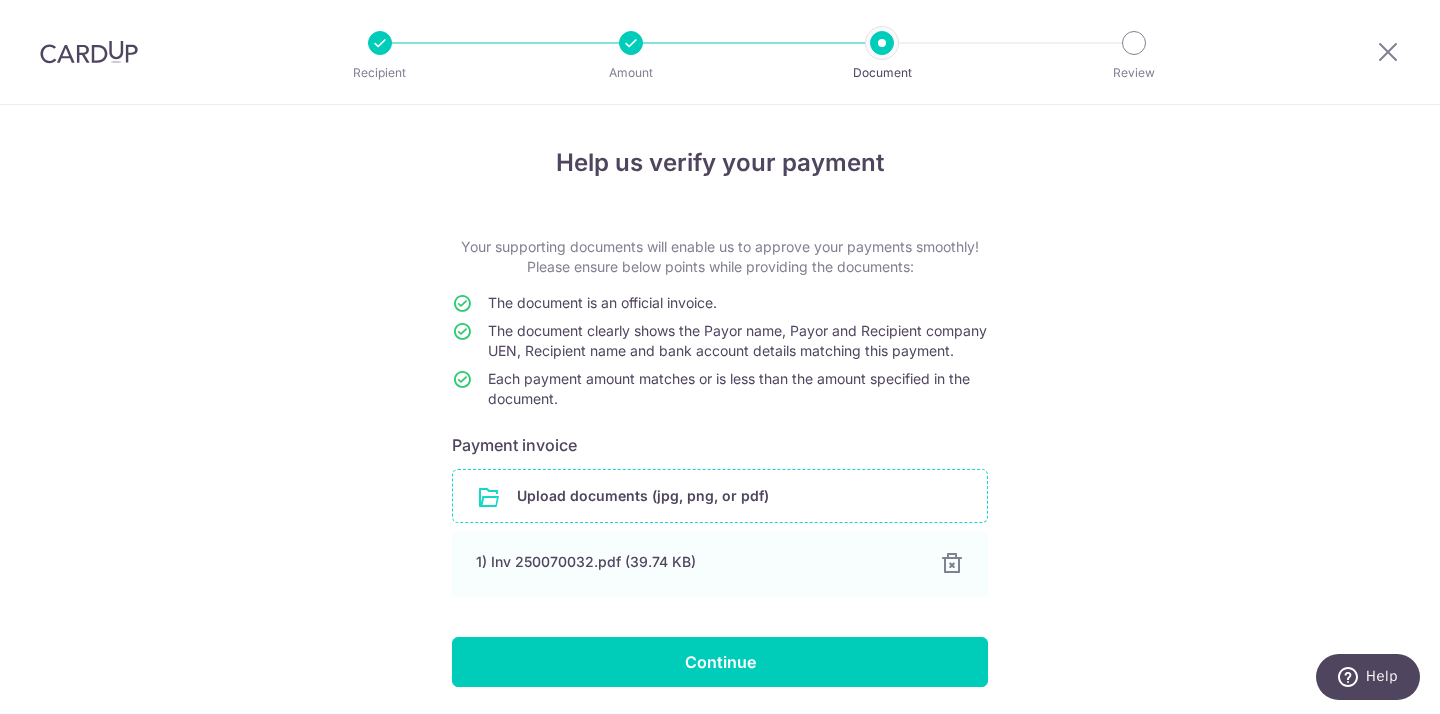 scroll, scrollTop: 87, scrollLeft: 0, axis: vertical 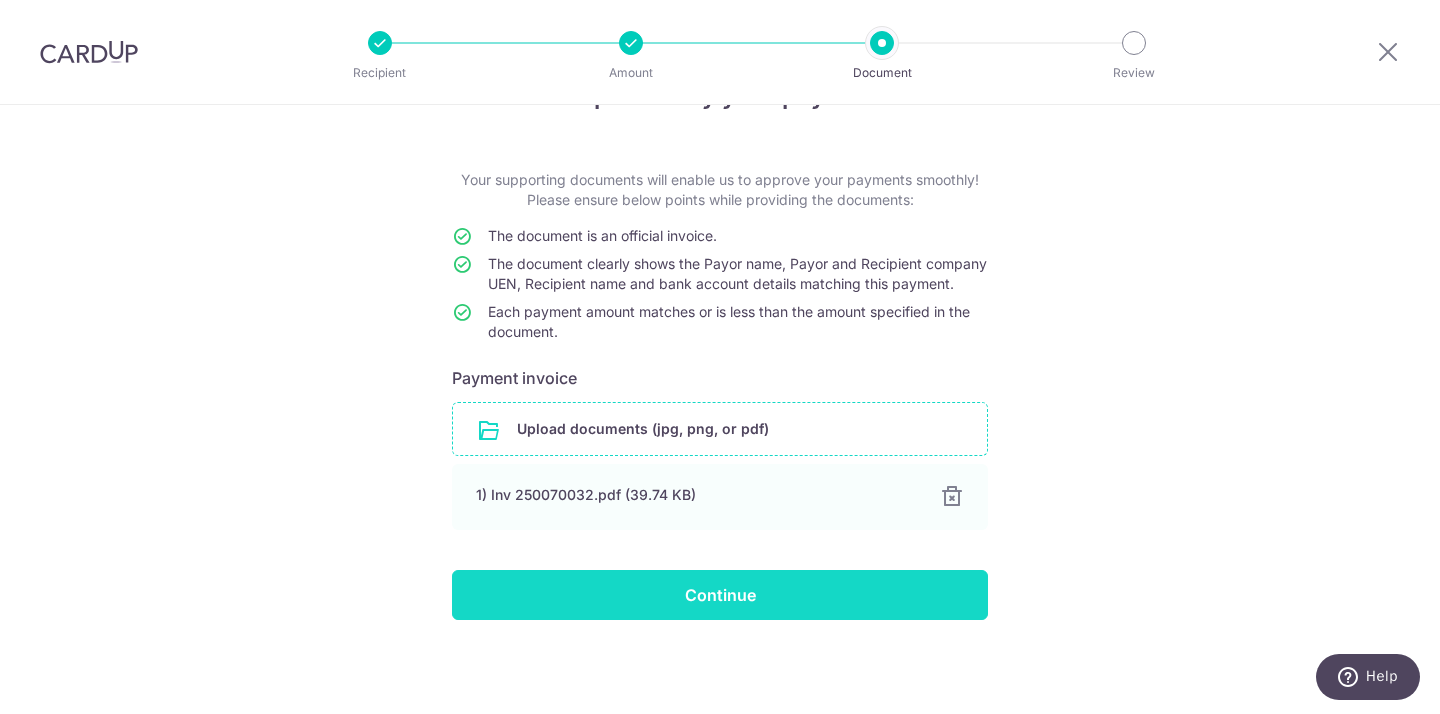 click on "Continue" at bounding box center [720, 595] 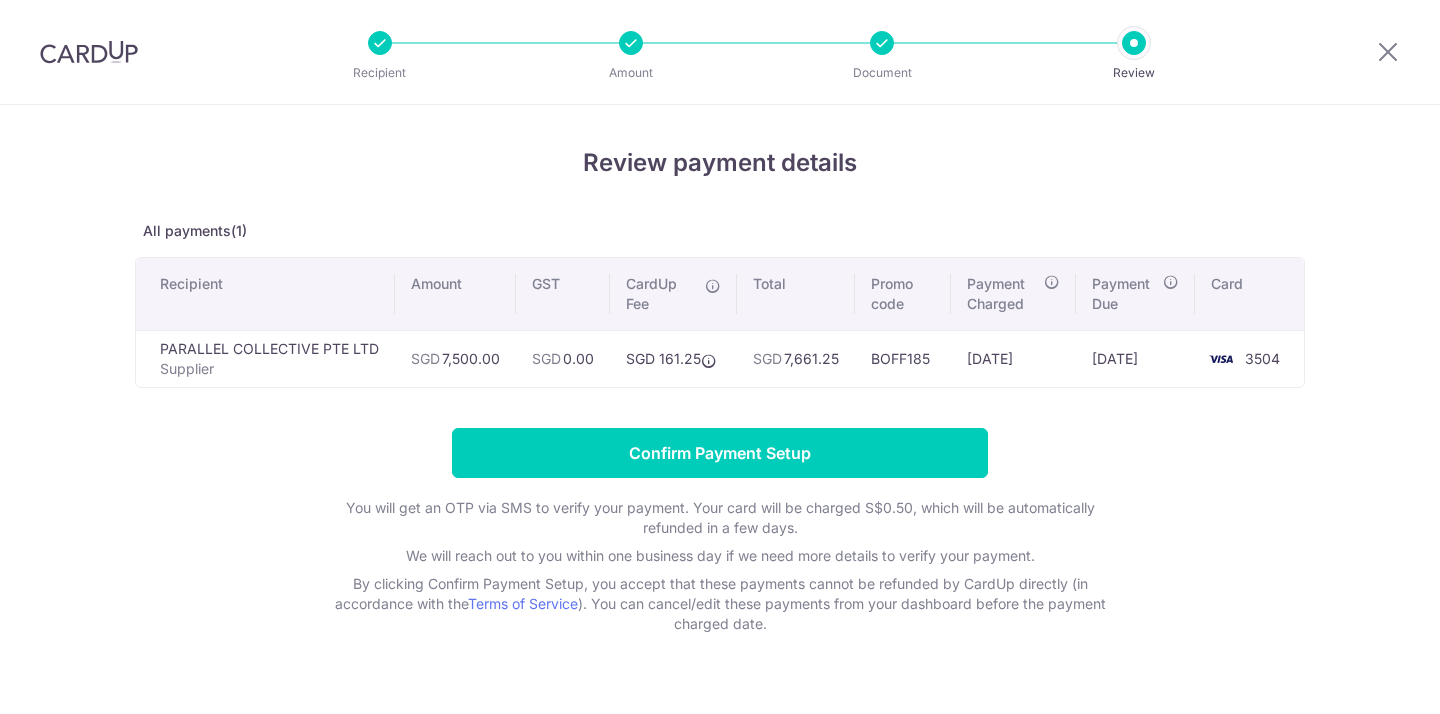 scroll, scrollTop: 0, scrollLeft: 0, axis: both 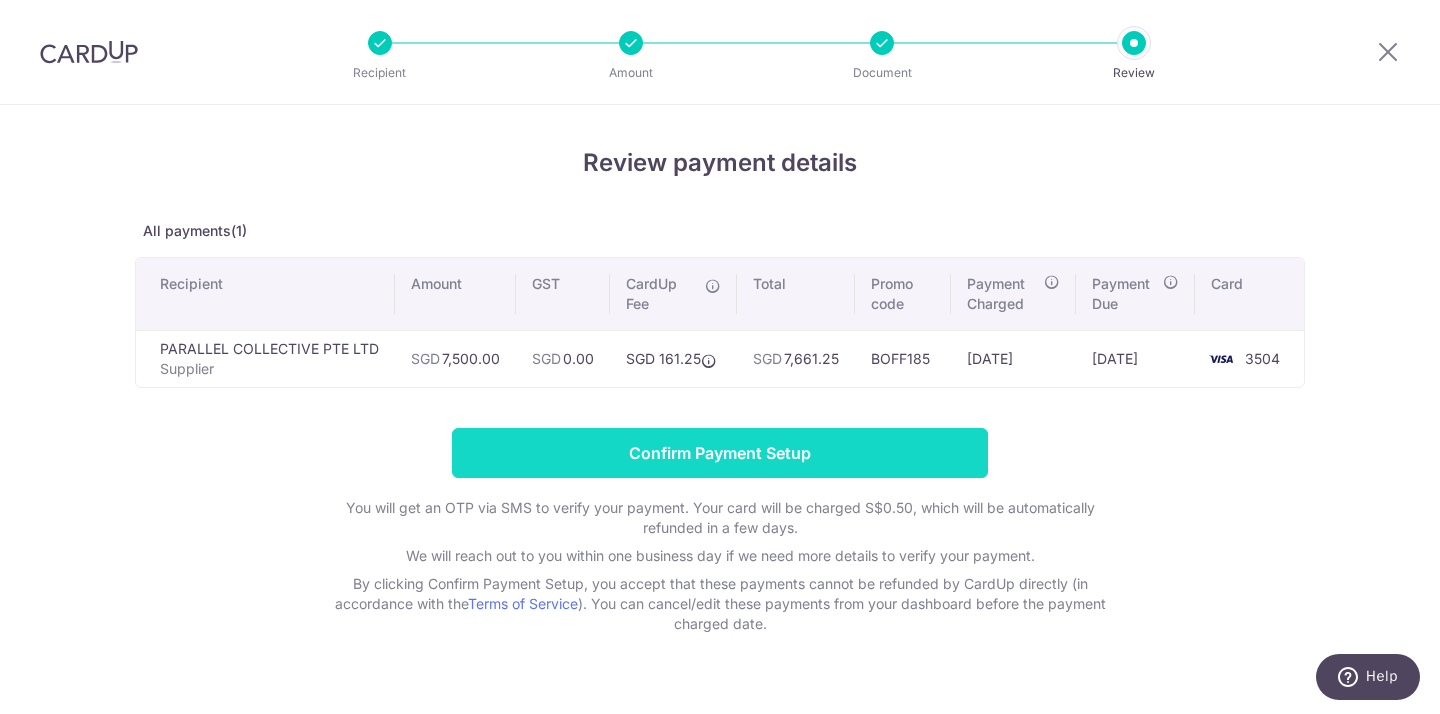 click on "Confirm Payment Setup" at bounding box center [720, 453] 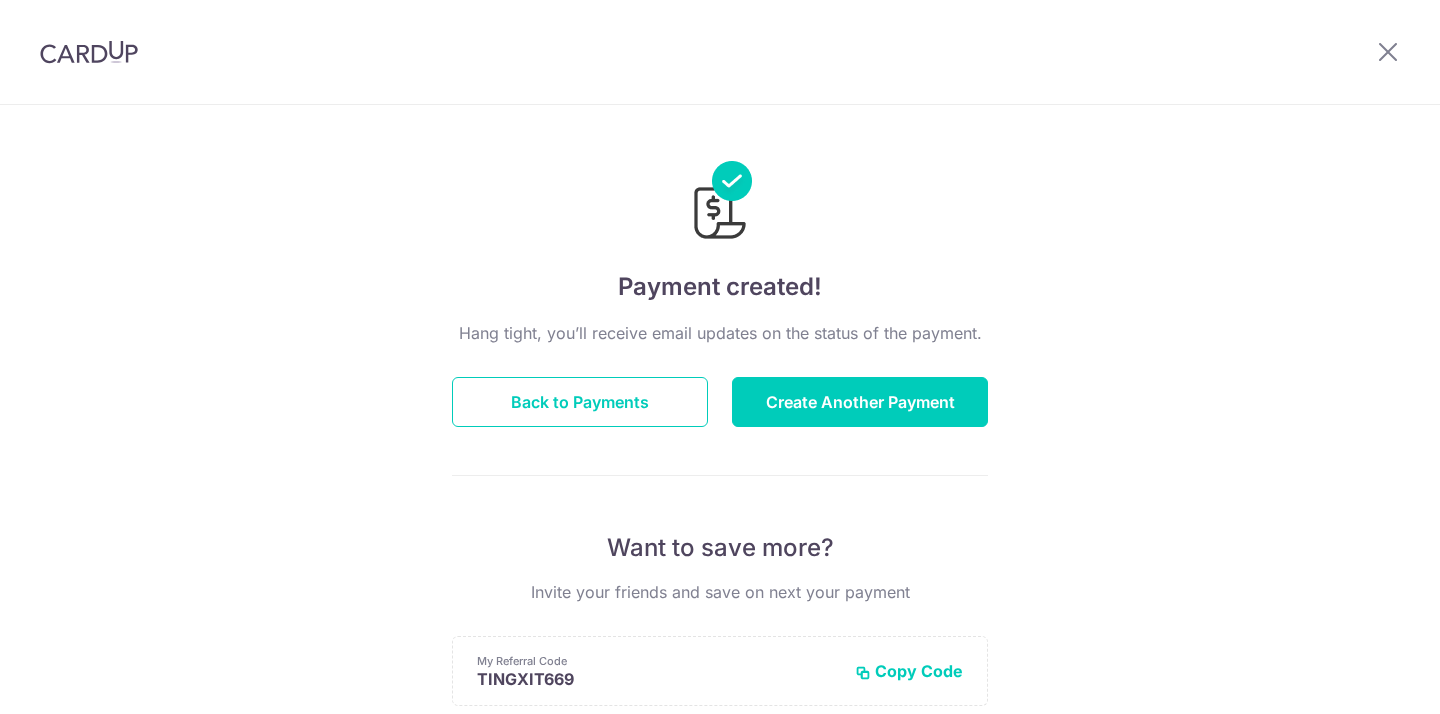 scroll, scrollTop: 0, scrollLeft: 0, axis: both 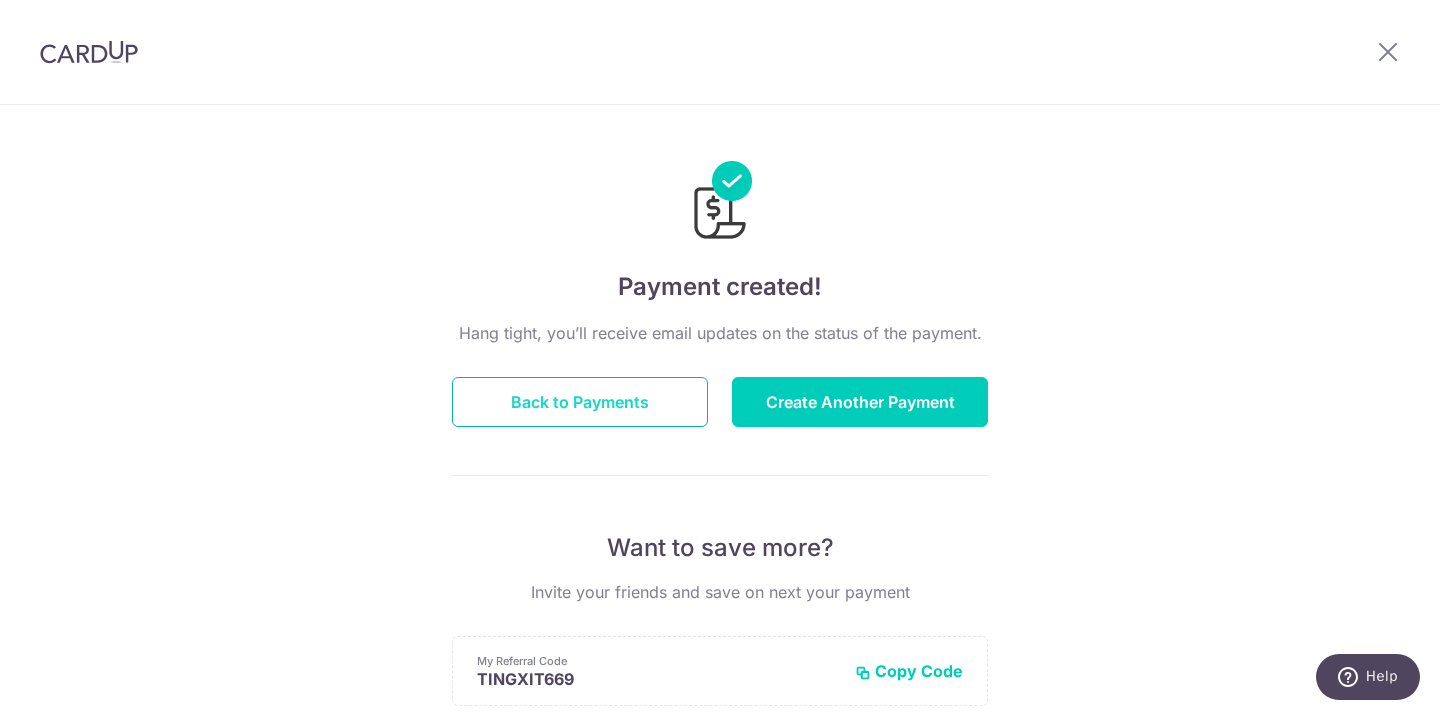 click on "Back to Payments" at bounding box center [580, 402] 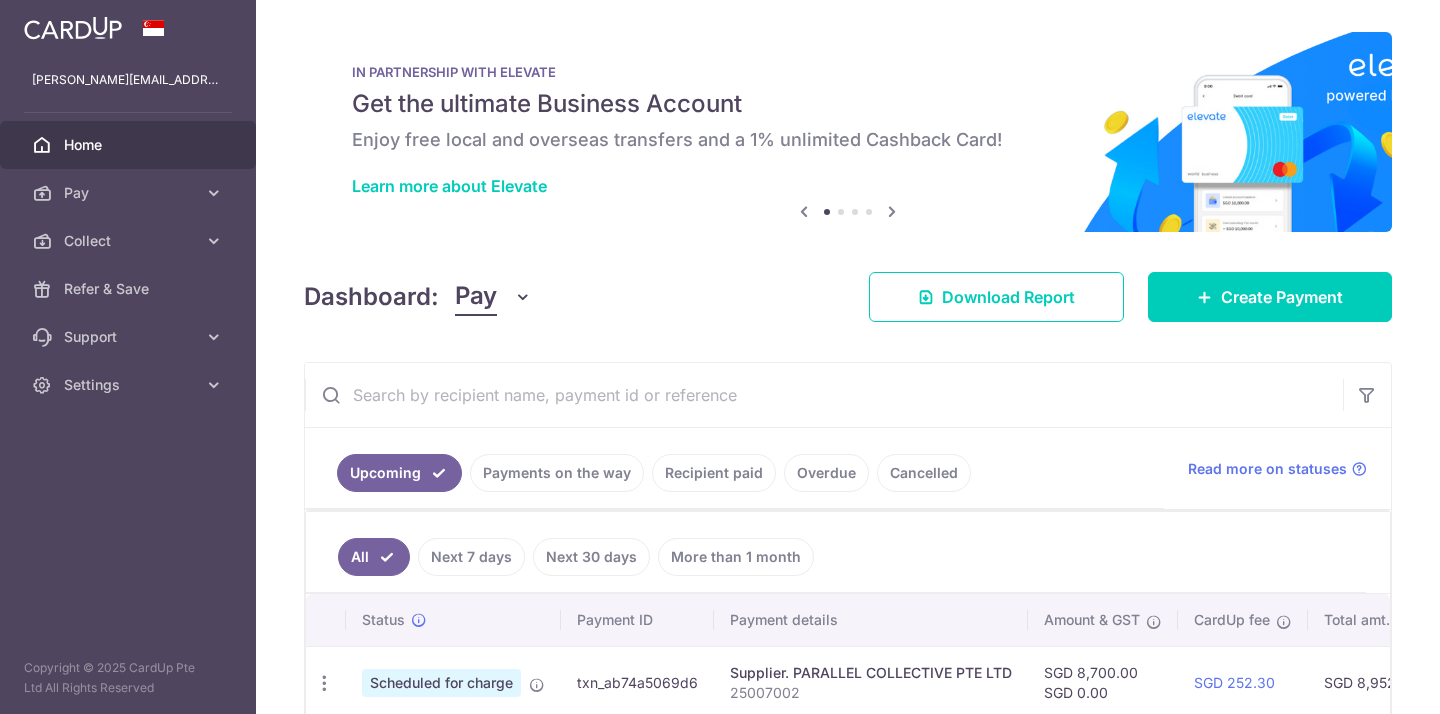 scroll, scrollTop: 0, scrollLeft: 0, axis: both 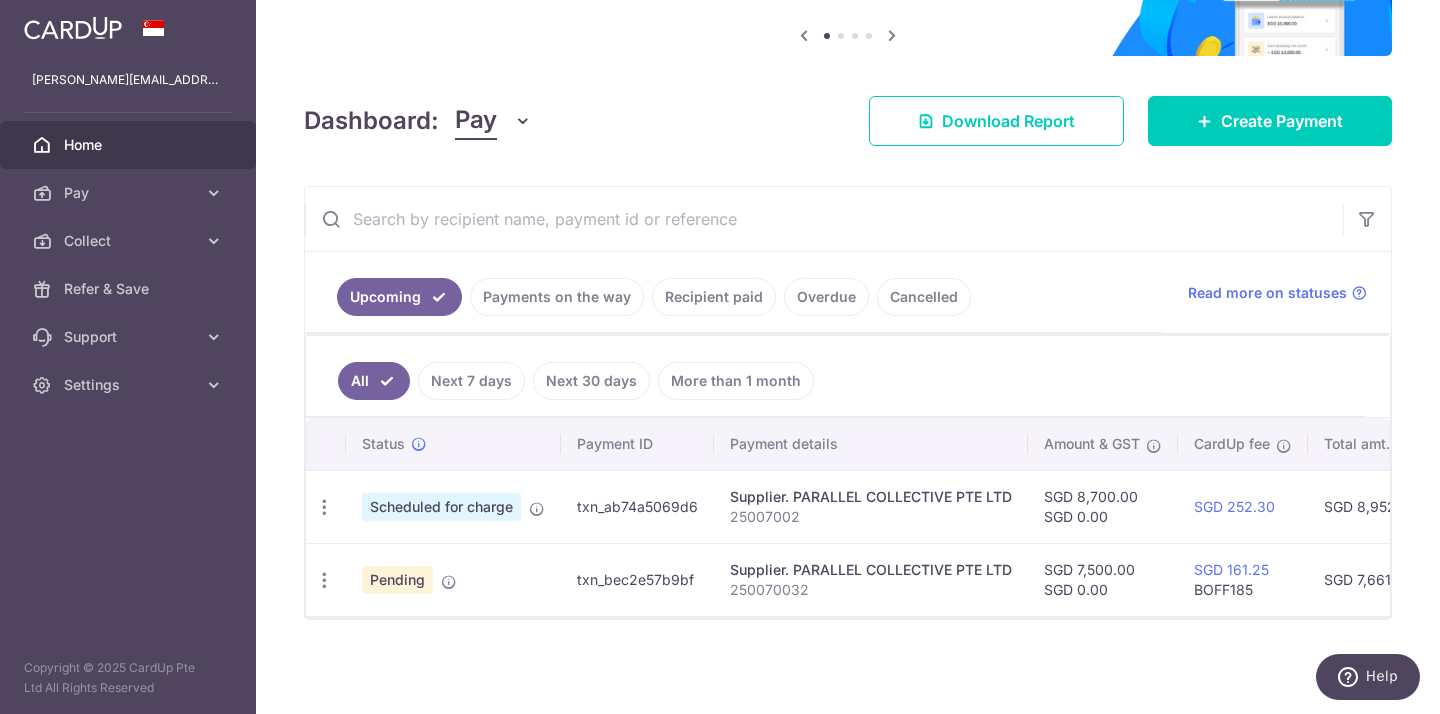 drag, startPoint x: 701, startPoint y: 507, endPoint x: 568, endPoint y: 508, distance: 133.00375 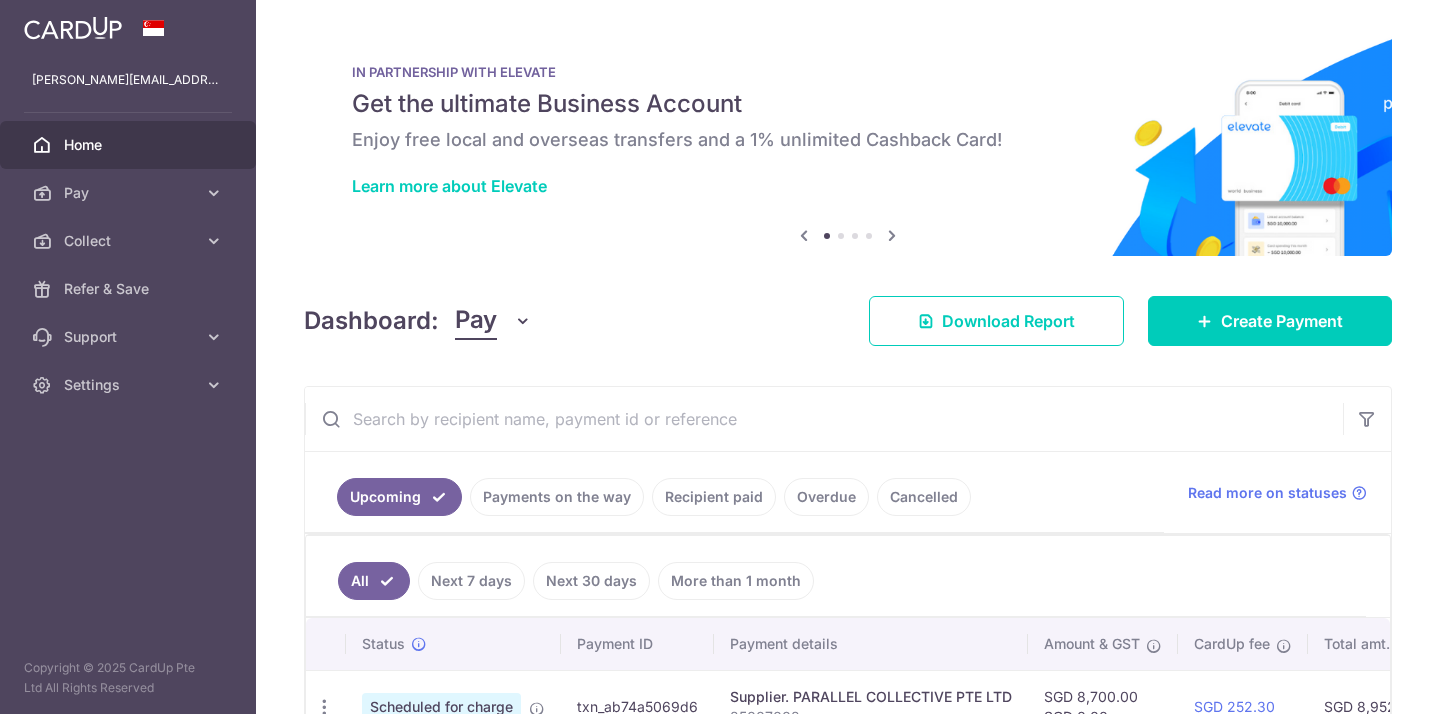 scroll, scrollTop: 0, scrollLeft: 0, axis: both 